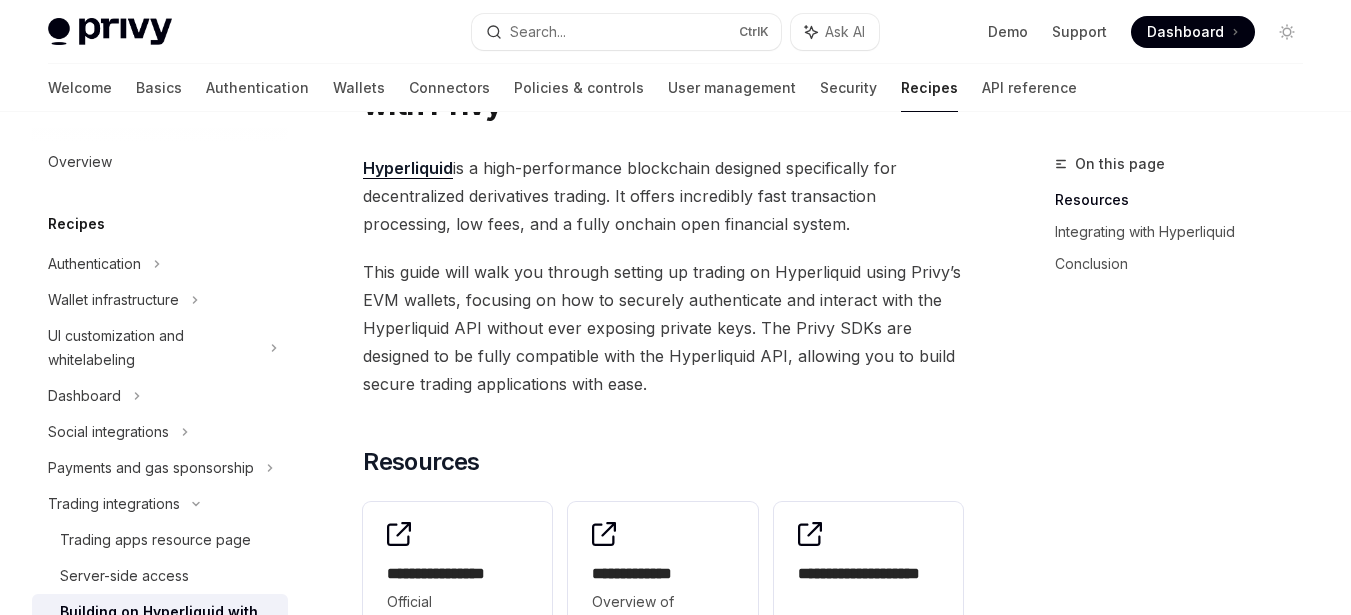 scroll, scrollTop: 200, scrollLeft: 0, axis: vertical 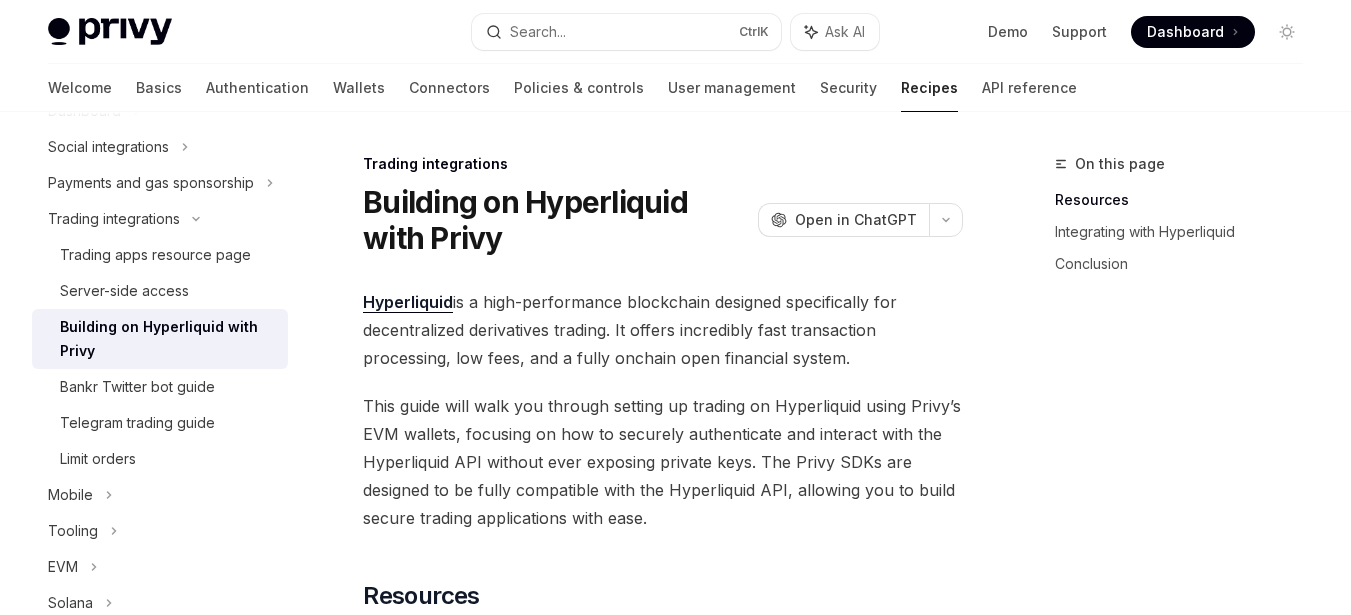click on "Hyperliquid  is a high-performance blockchain designed specifically for decentralized derivatives trading. It offers incredibly fast transaction processing, low fees, and a fully onchain open financial system." at bounding box center (663, 330) 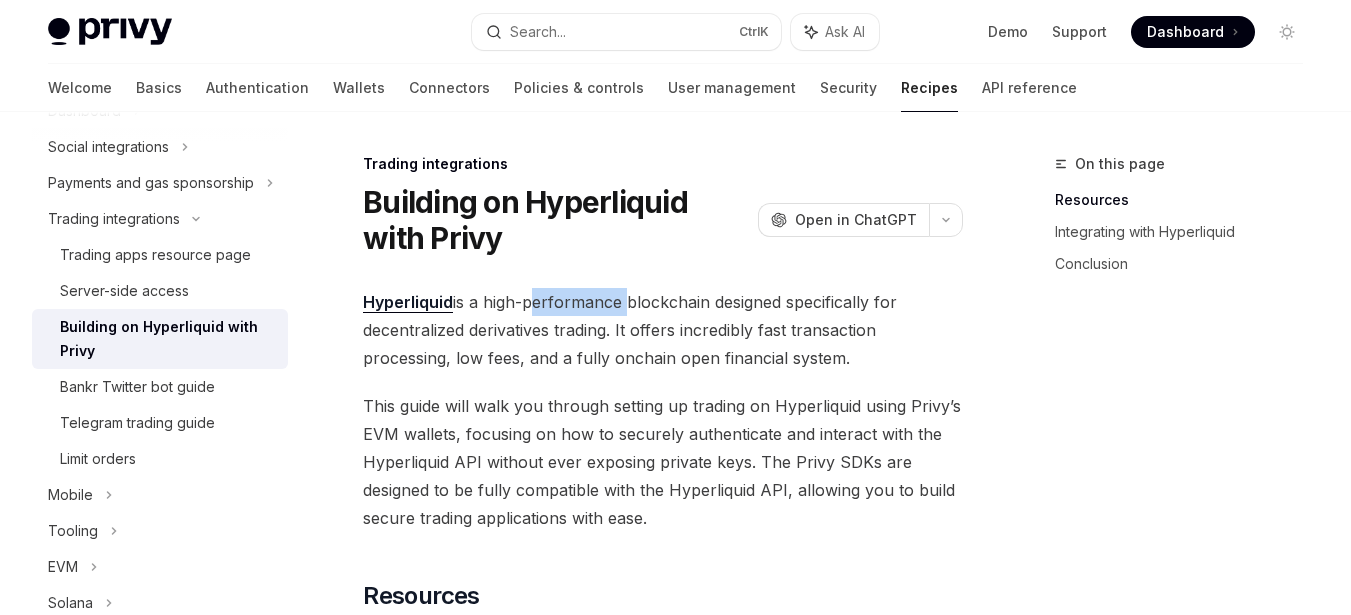click on "Hyperliquid  is a high-performance blockchain designed specifically for decentralized derivatives trading. It offers incredibly fast transaction processing, low fees, and a fully onchain open financial system." at bounding box center (663, 330) 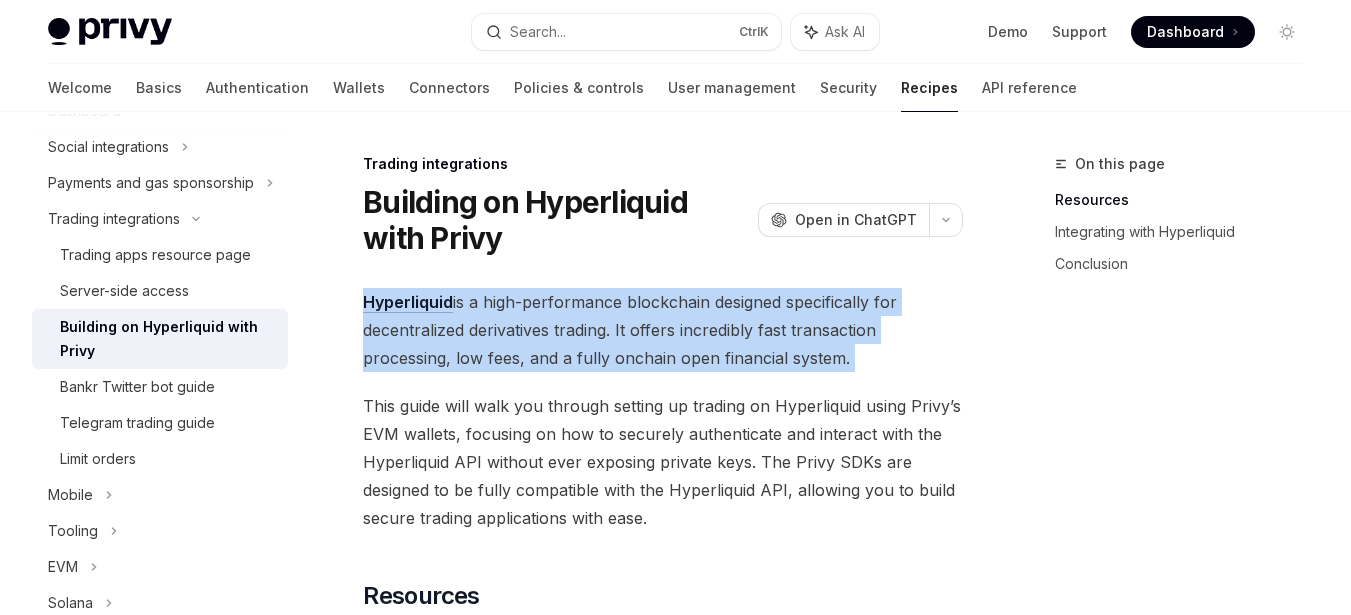 click on "Hyperliquid  is a high-performance blockchain designed specifically for decentralized derivatives trading. It offers incredibly fast transaction processing, low fees, and a fully onchain open financial system." at bounding box center (663, 330) 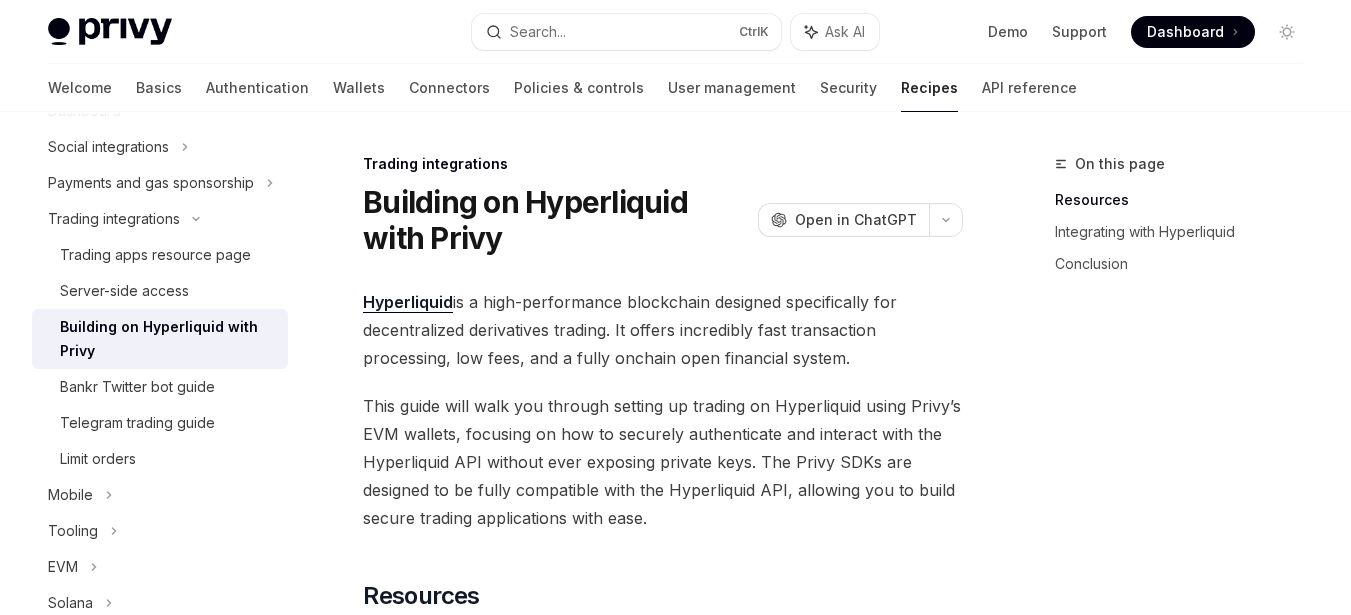 click on "This guide will walk you through setting up trading on Hyperliquid using Privy’s EVM wallets, focusing on how to securely authenticate and interact with the Hyperliquid API without ever exposing private keys.
The Privy SDKs are designed to be fully compatible with the Hyperliquid API, allowing you to build secure trading applications with ease." at bounding box center [663, 462] 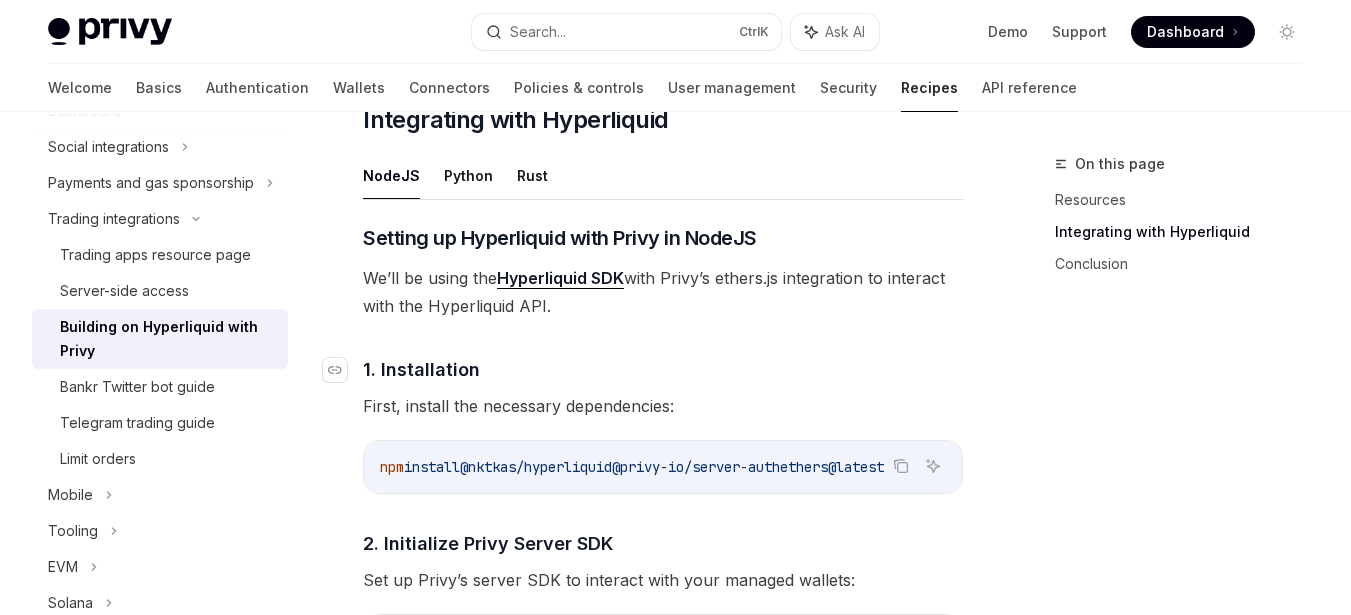 scroll, scrollTop: 900, scrollLeft: 0, axis: vertical 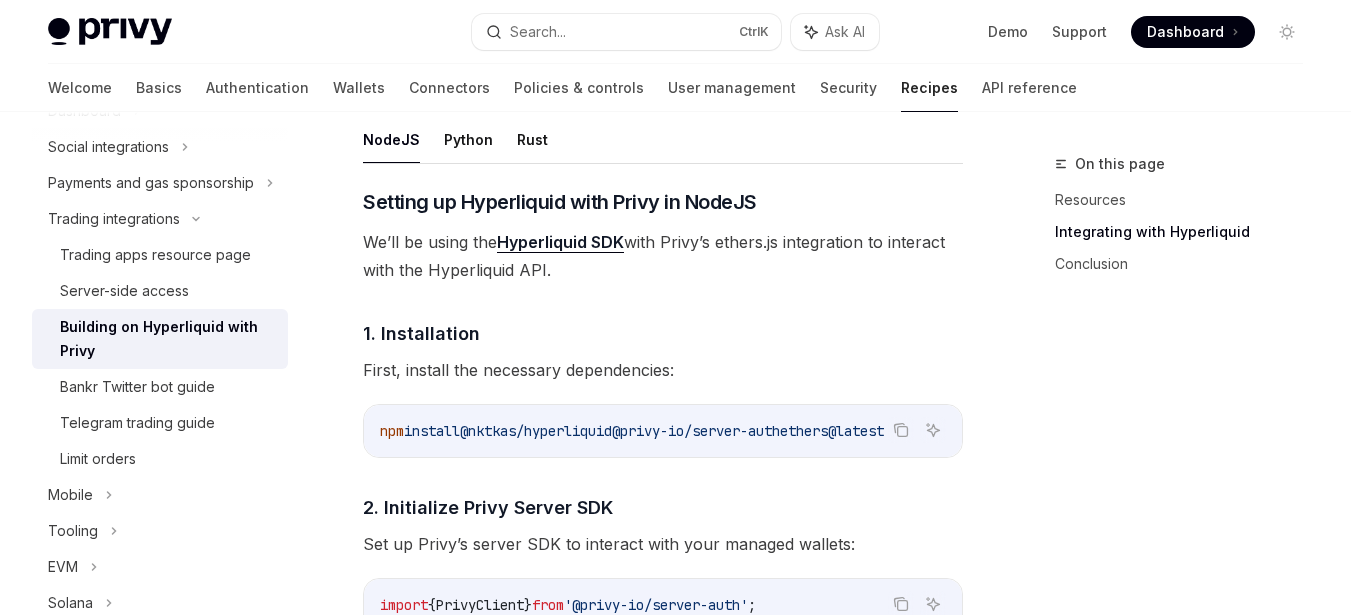drag, startPoint x: 493, startPoint y: 430, endPoint x: 639, endPoint y: 434, distance: 146.05478 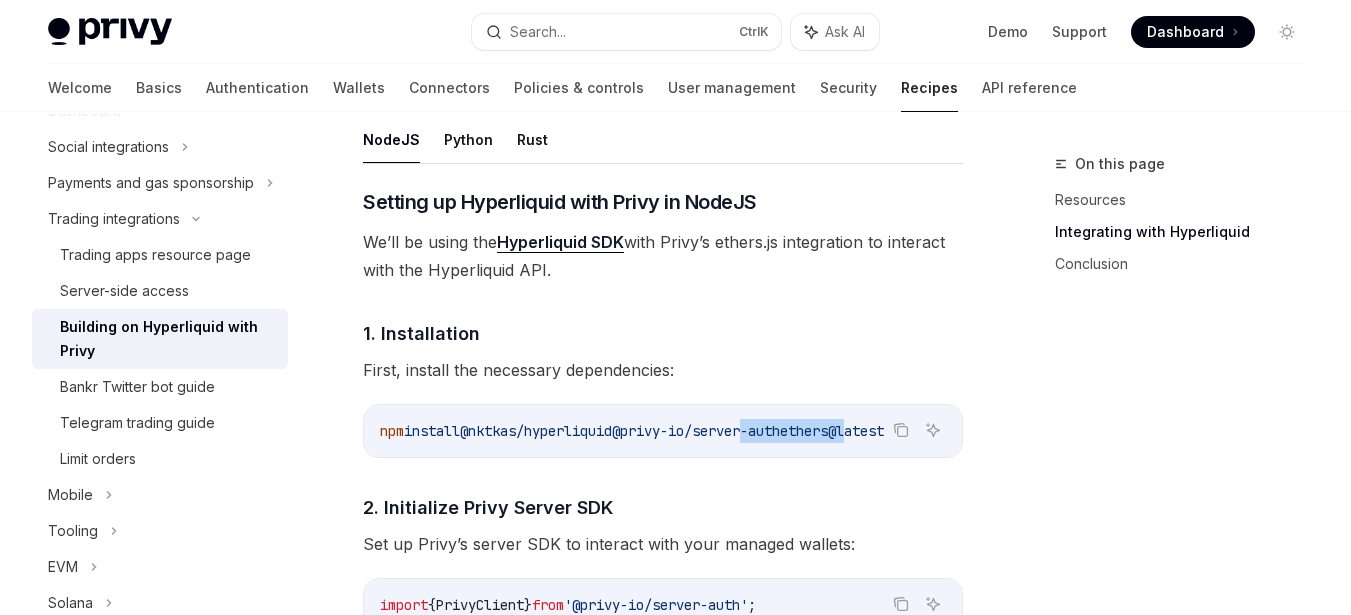 drag, startPoint x: 749, startPoint y: 432, endPoint x: 865, endPoint y: 433, distance: 116.00431 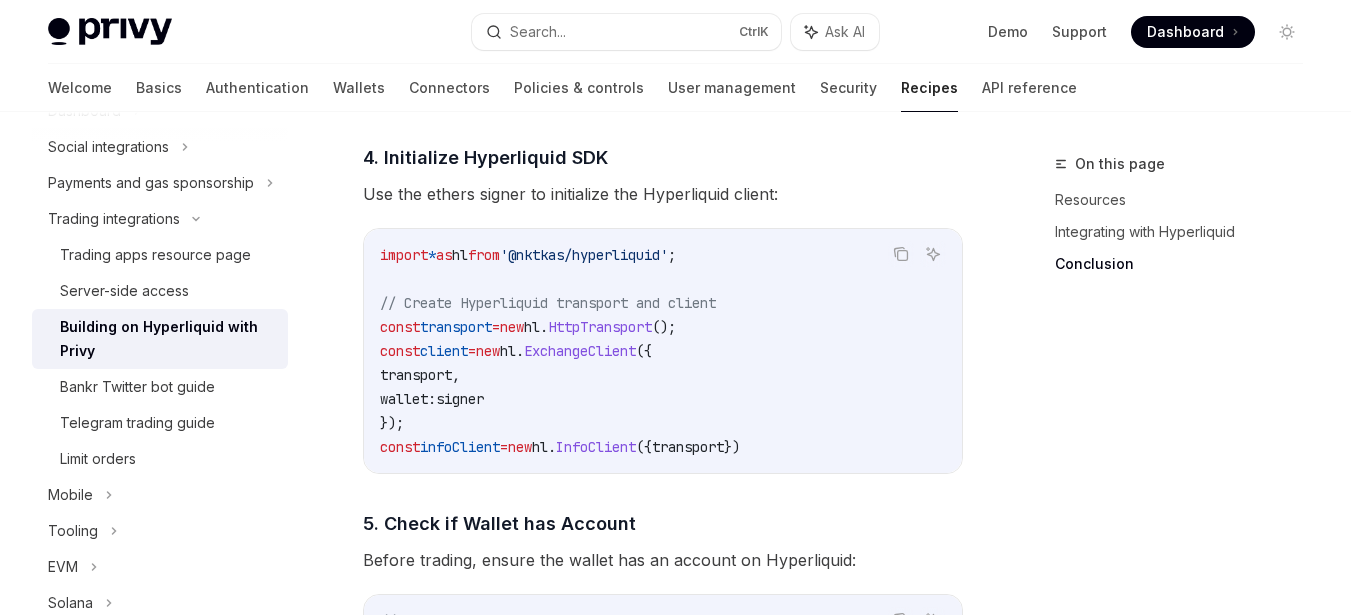 scroll, scrollTop: 2208, scrollLeft: 0, axis: vertical 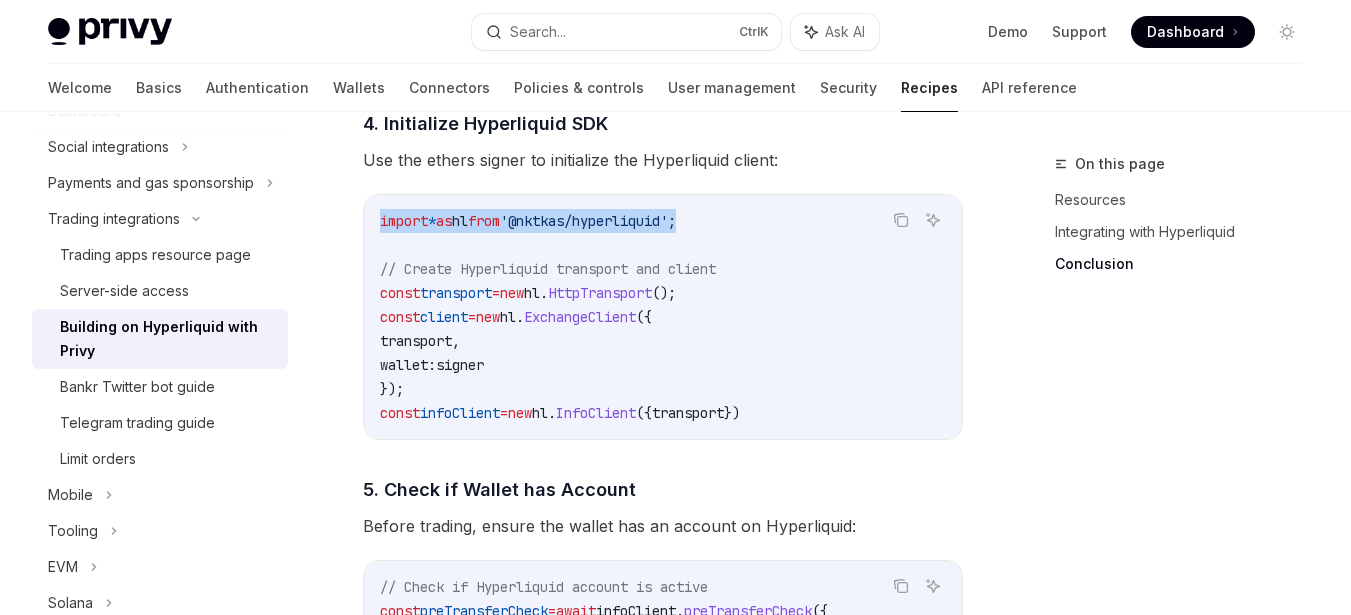 drag, startPoint x: 383, startPoint y: 243, endPoint x: 757, endPoint y: 249, distance: 374.04813 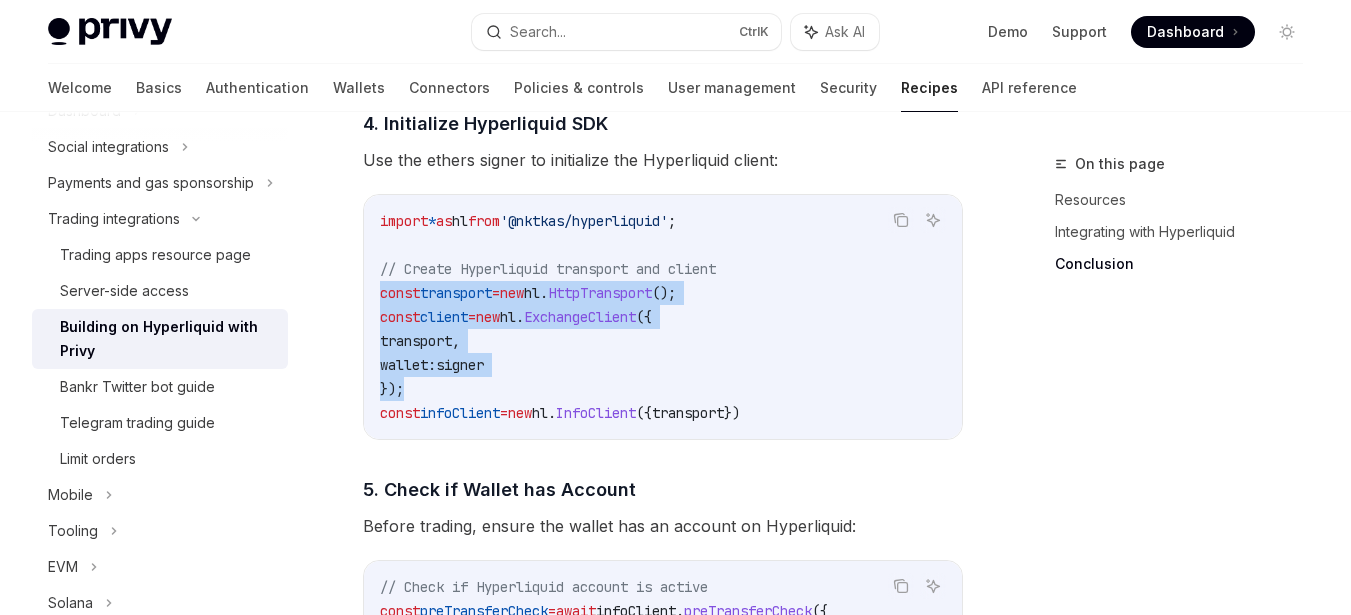 drag, startPoint x: 379, startPoint y: 317, endPoint x: 469, endPoint y: 406, distance: 126.57409 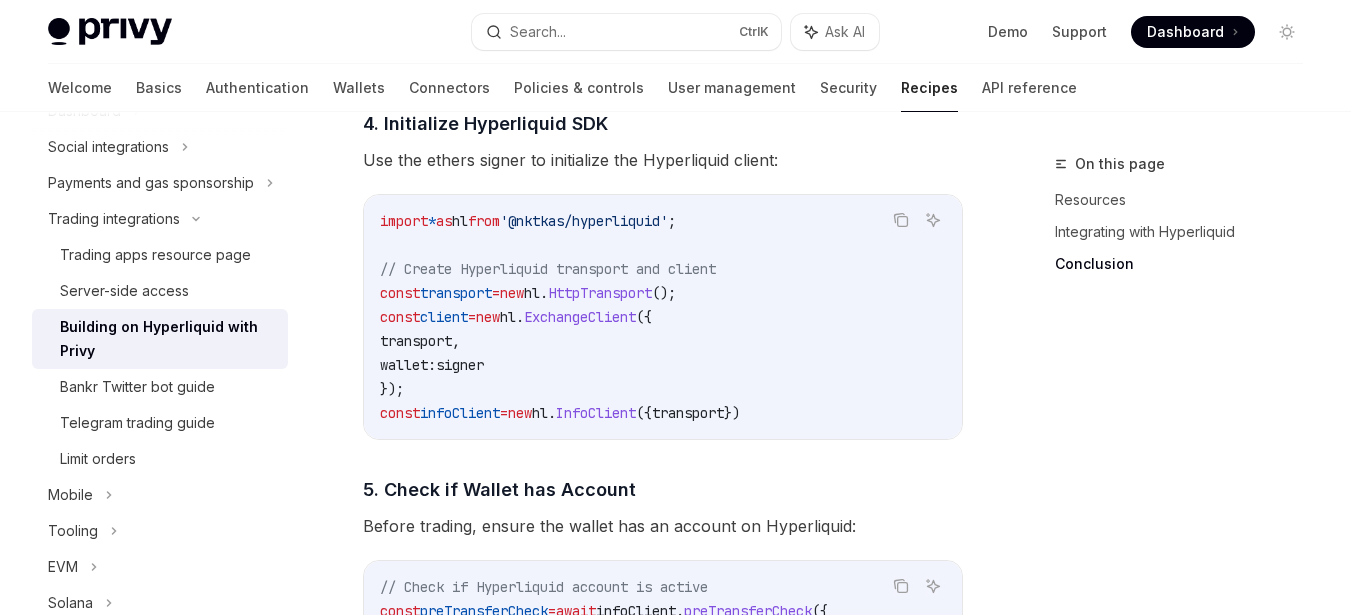 click on "InfoClient" at bounding box center [596, 413] 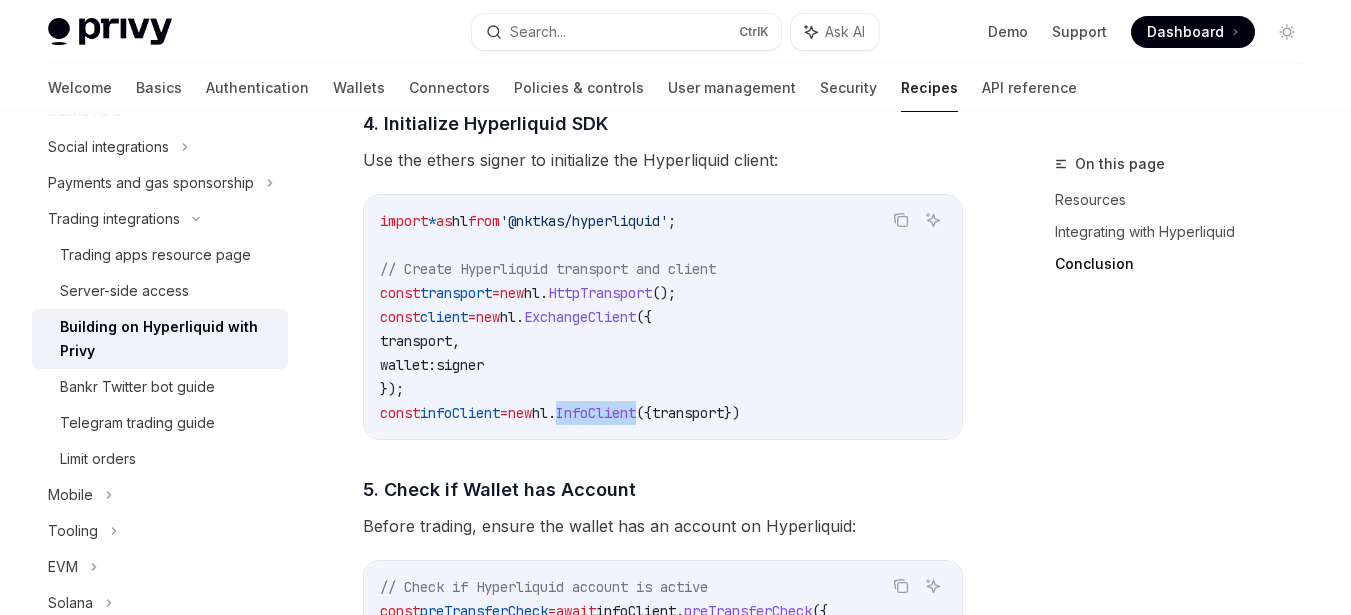 drag, startPoint x: 644, startPoint y: 437, endPoint x: 672, endPoint y: 438, distance: 28.01785 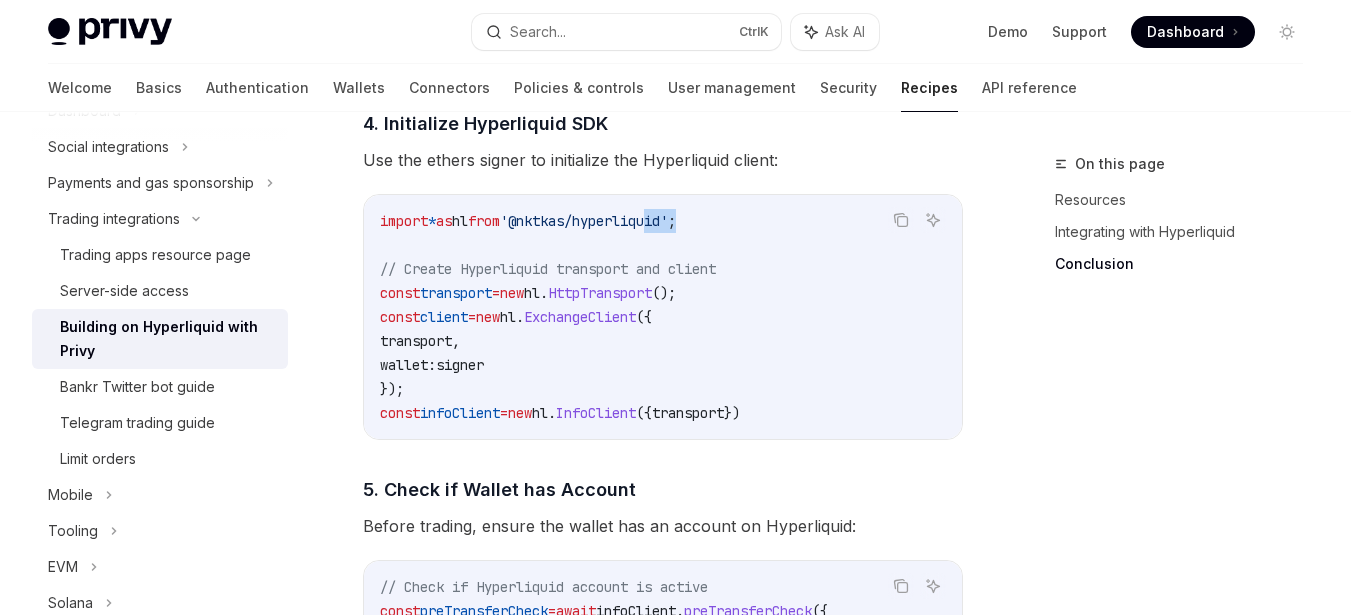 drag, startPoint x: 824, startPoint y: 243, endPoint x: 847, endPoint y: 245, distance: 23.086792 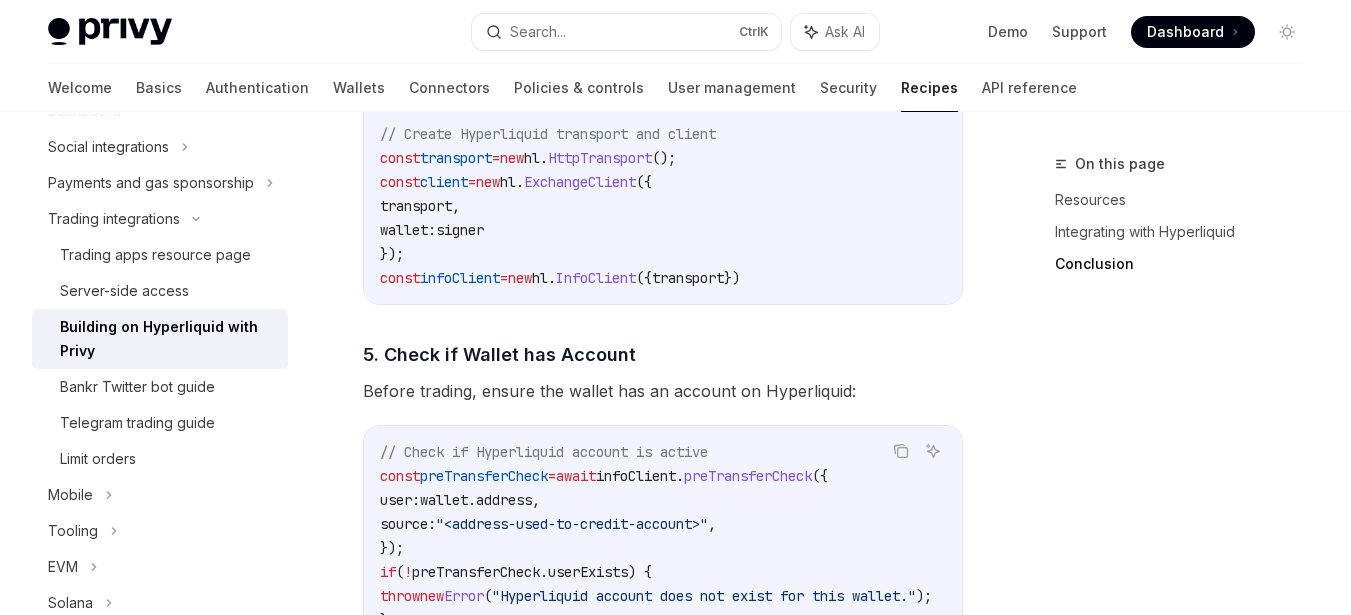 scroll, scrollTop: 2308, scrollLeft: 0, axis: vertical 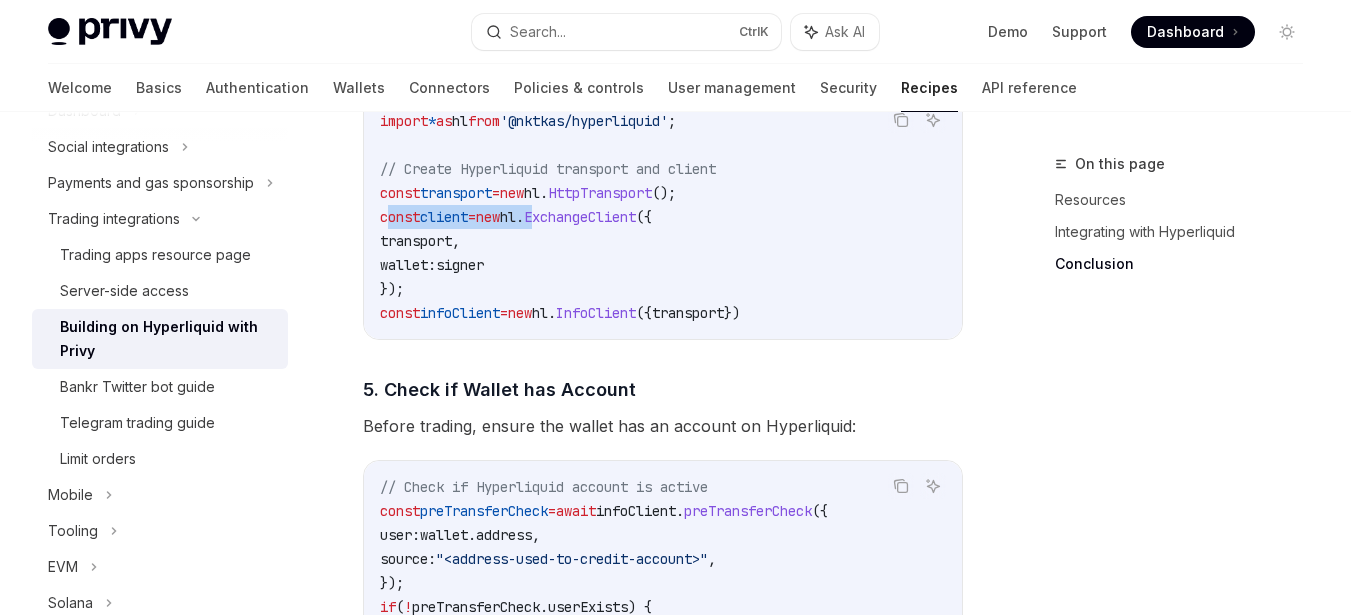 drag, startPoint x: 387, startPoint y: 247, endPoint x: 572, endPoint y: 239, distance: 185.1729 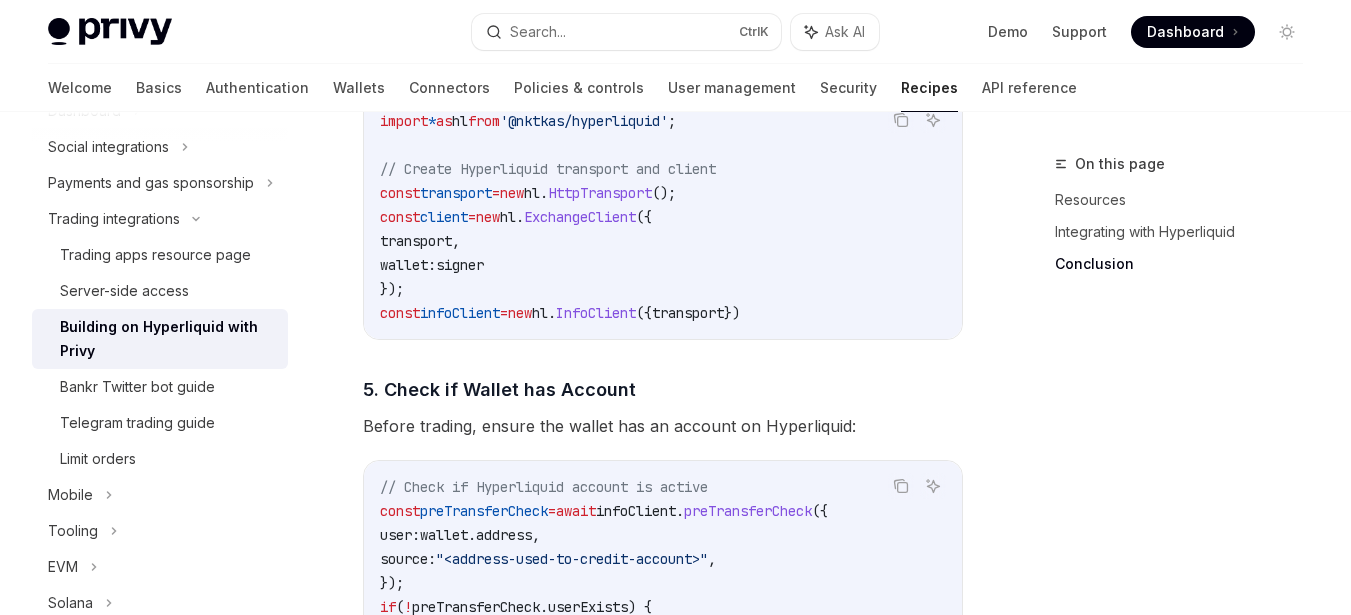 click on "transport" at bounding box center [416, 241] 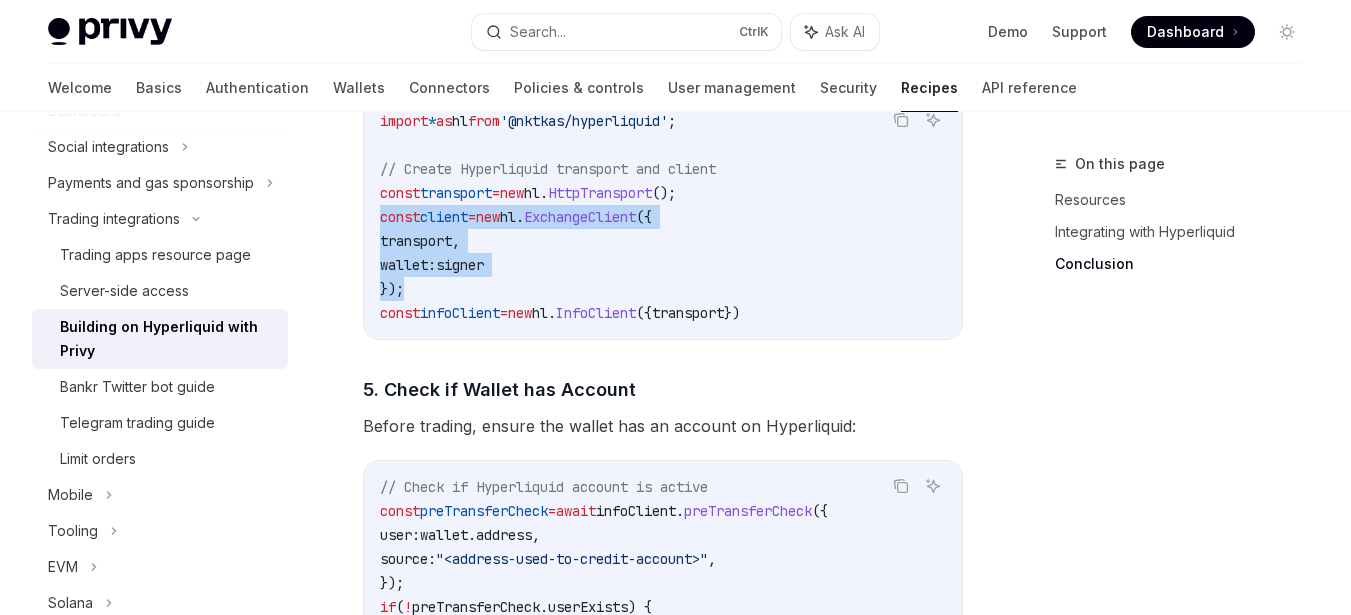 drag, startPoint x: 381, startPoint y: 244, endPoint x: 453, endPoint y: 303, distance: 93.08598 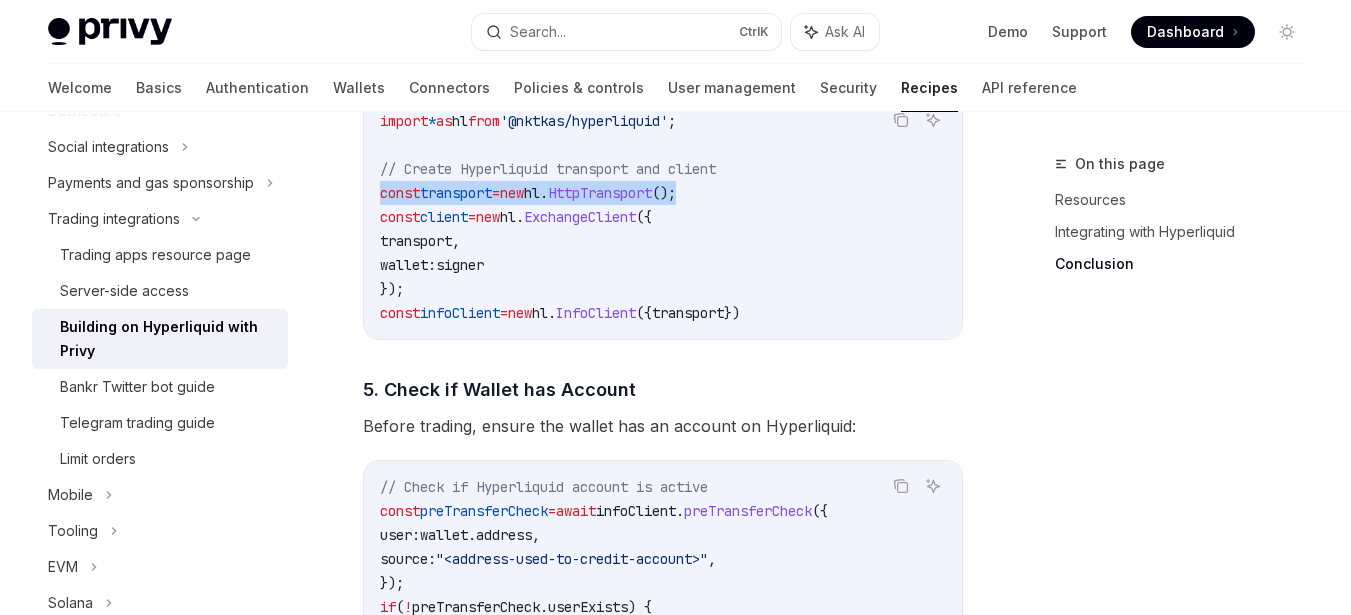 drag, startPoint x: 748, startPoint y: 214, endPoint x: 337, endPoint y: 218, distance: 411.01947 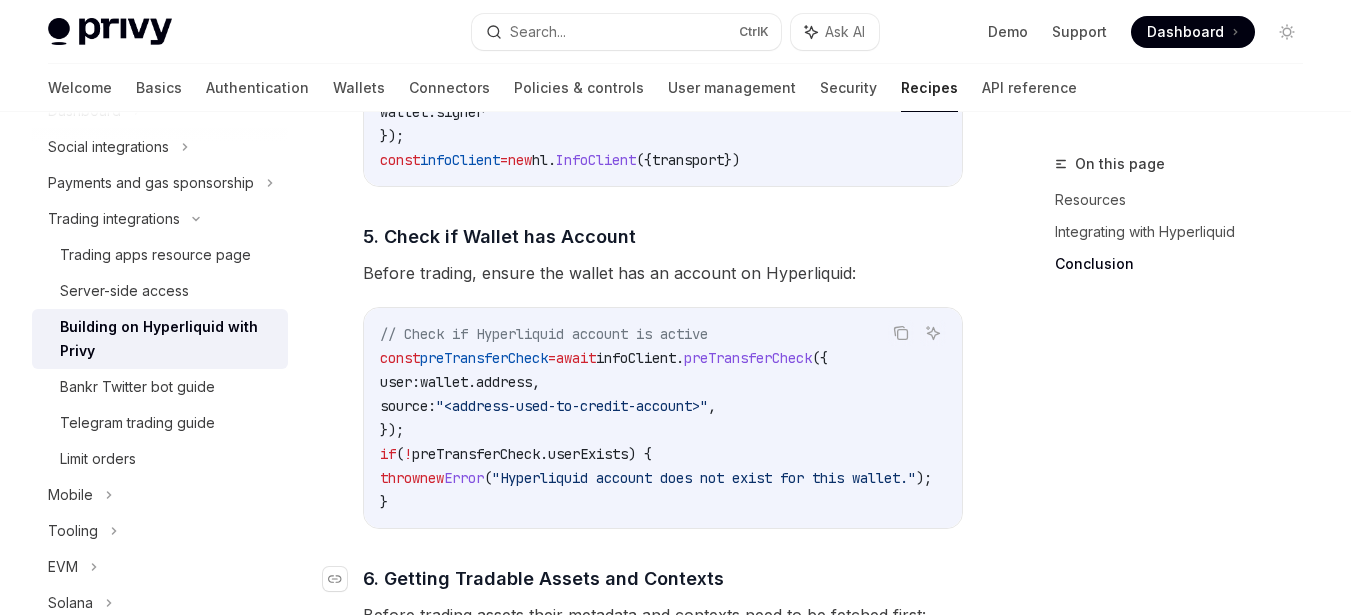 scroll, scrollTop: 2508, scrollLeft: 0, axis: vertical 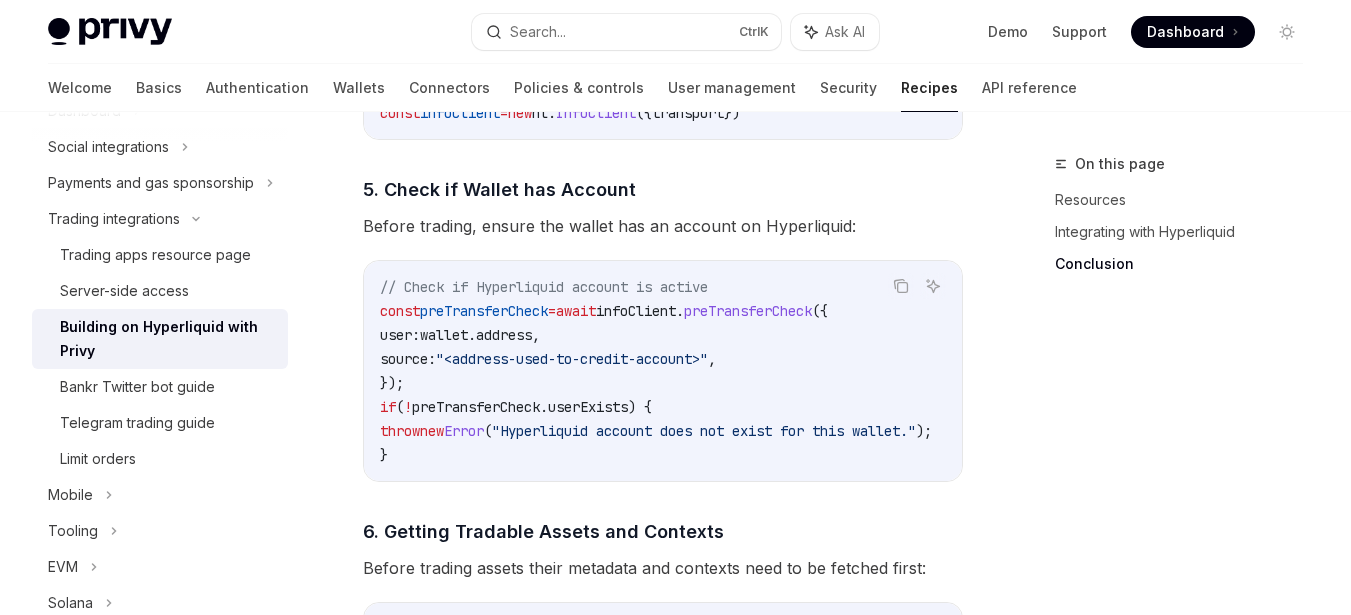 click on "Before trading, ensure the wallet has an account on Hyperliquid:" at bounding box center (663, 226) 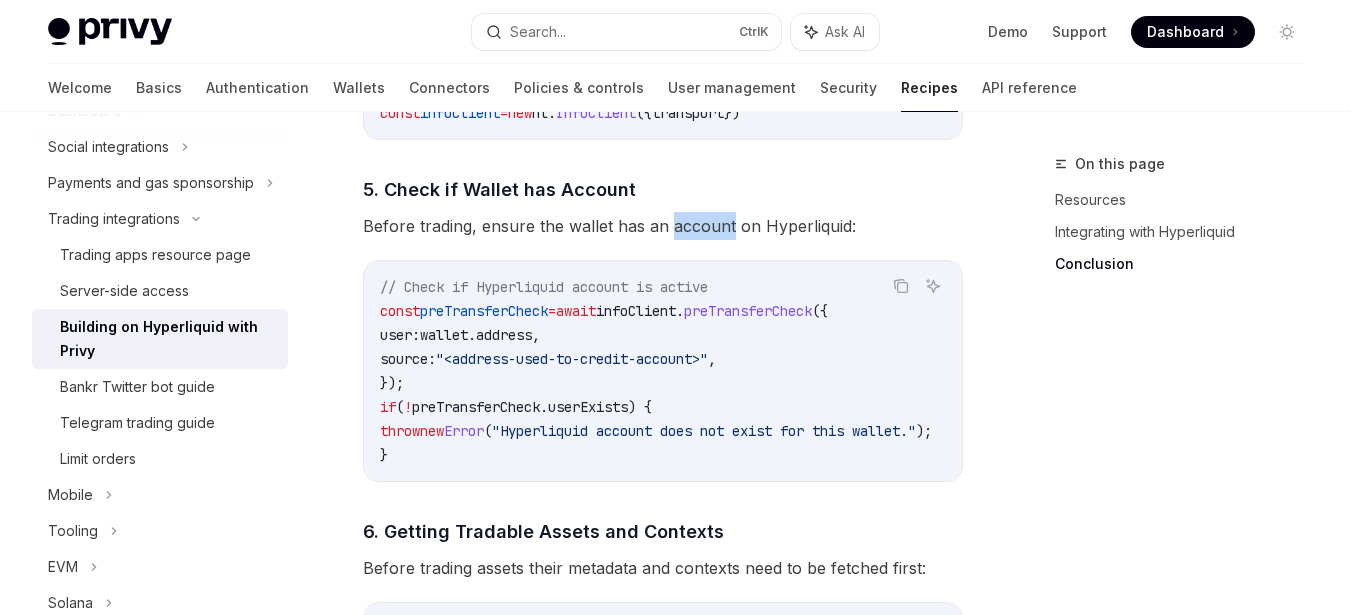 click on "Before trading, ensure the wallet has an account on Hyperliquid:" at bounding box center [663, 226] 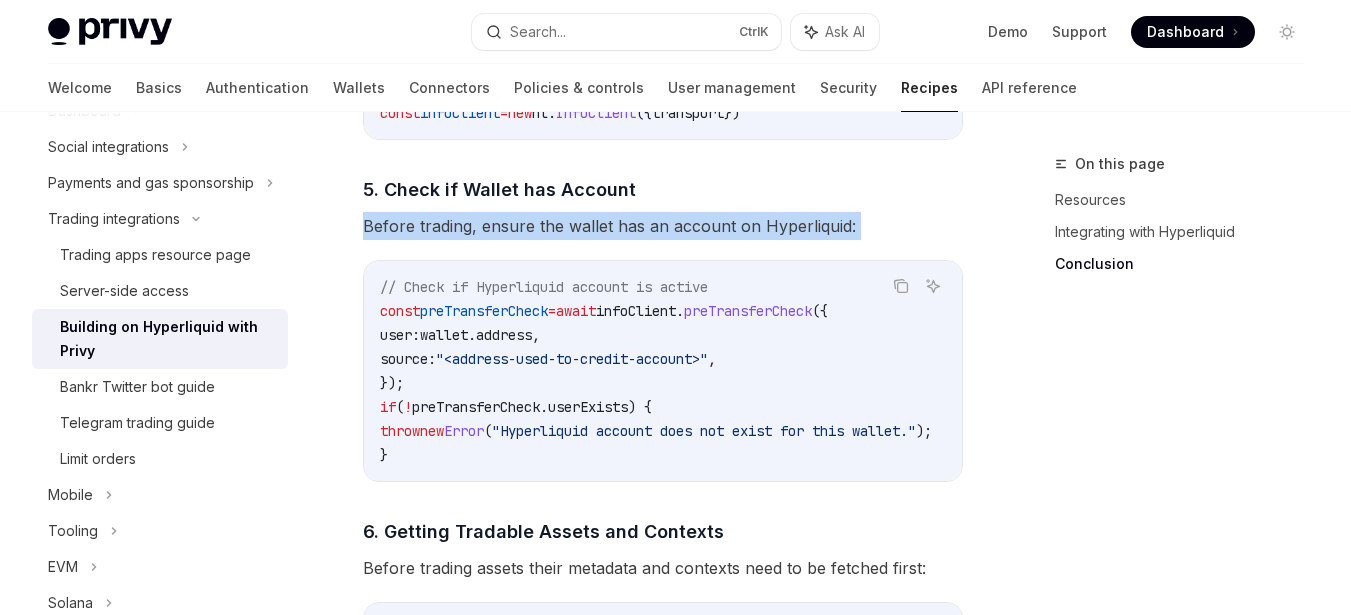 click on "Before trading, ensure the wallet has an account on Hyperliquid:" at bounding box center (663, 226) 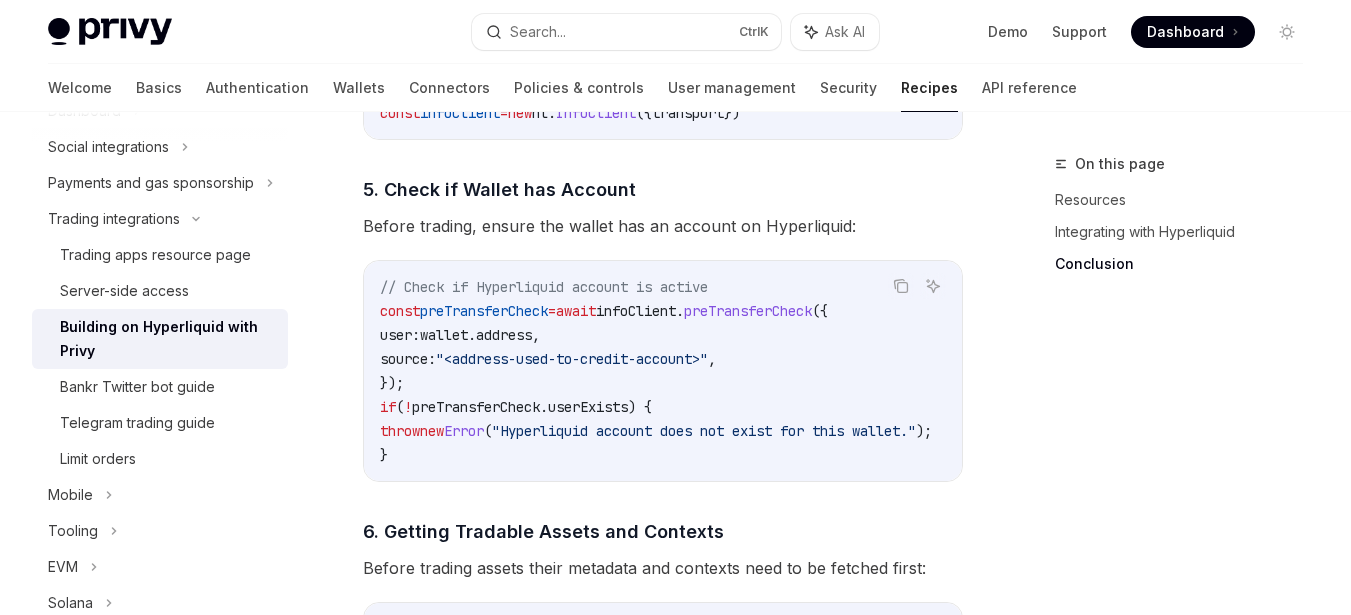 click on "preTransferCheck" at bounding box center (748, 311) 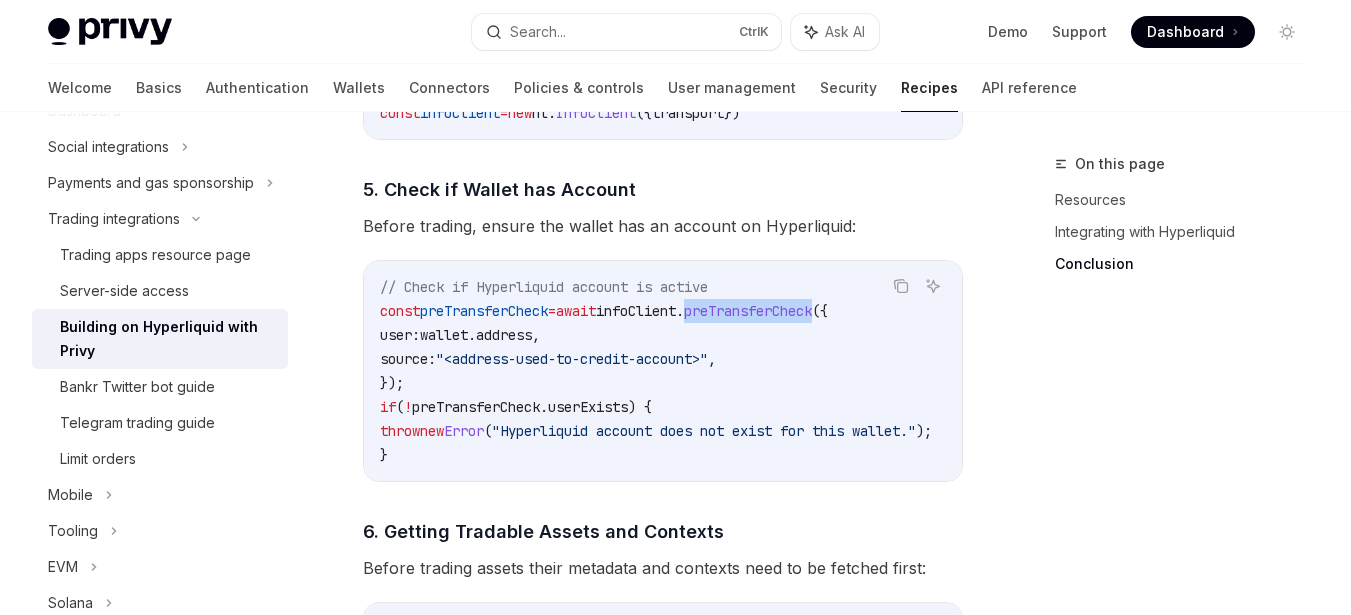 click on "preTransferCheck" at bounding box center [748, 311] 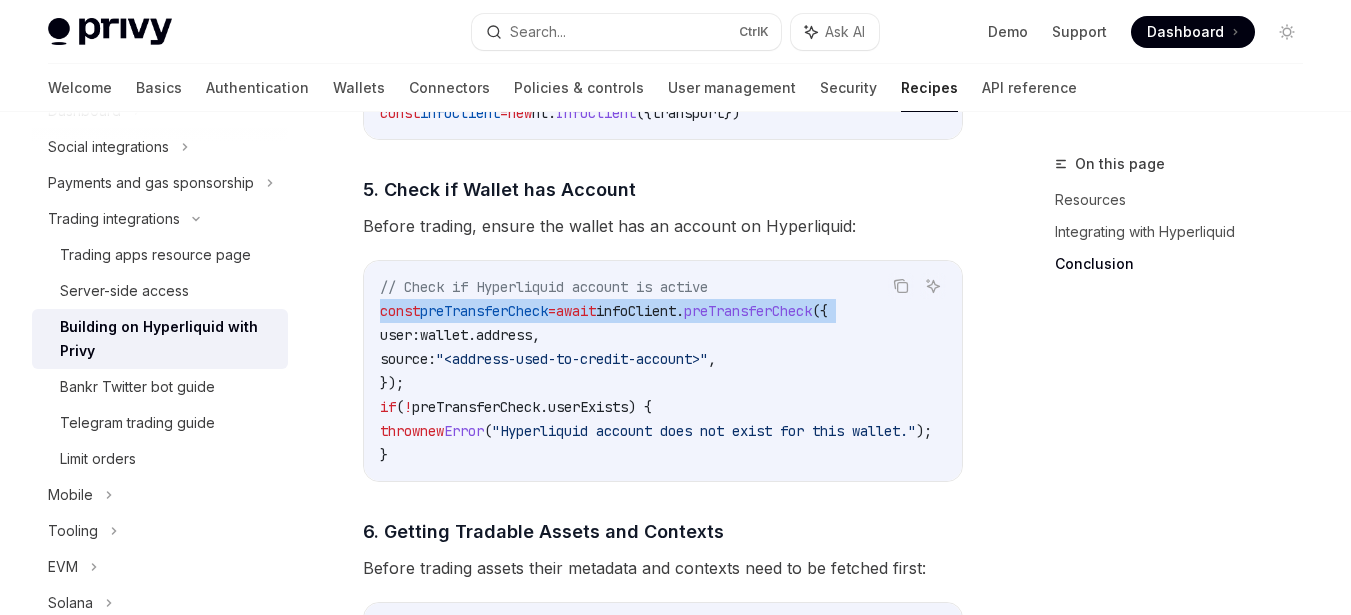 click on "preTransferCheck" at bounding box center [748, 311] 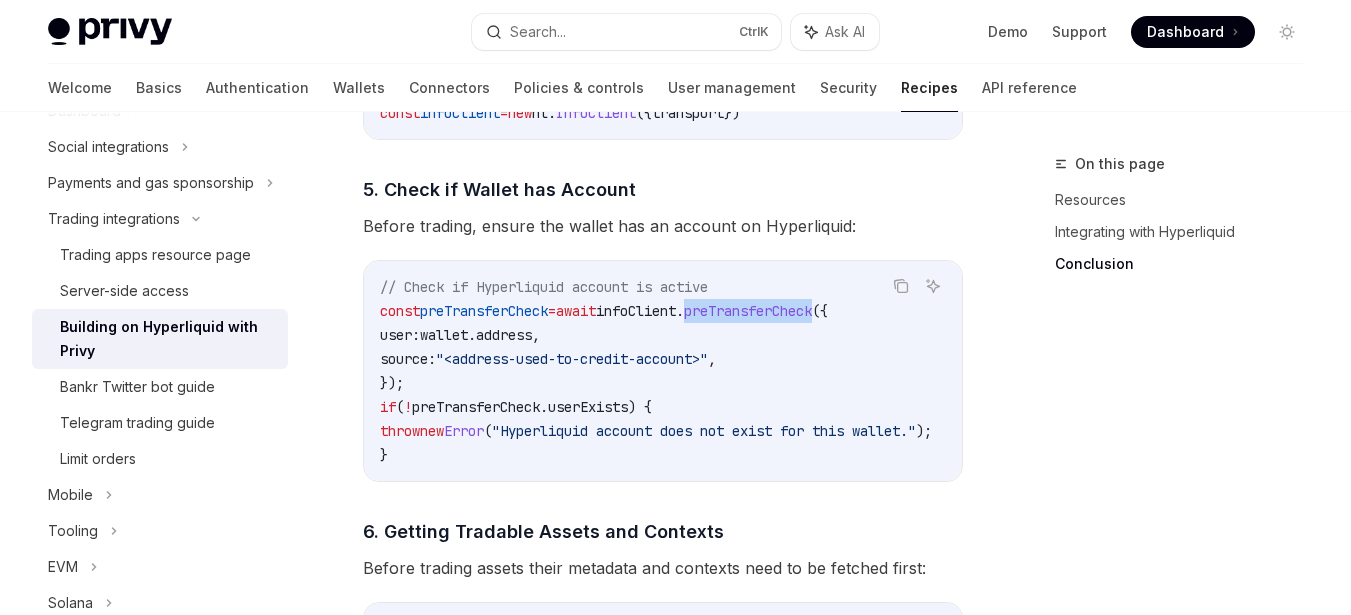 click on "preTransferCheck" at bounding box center [748, 311] 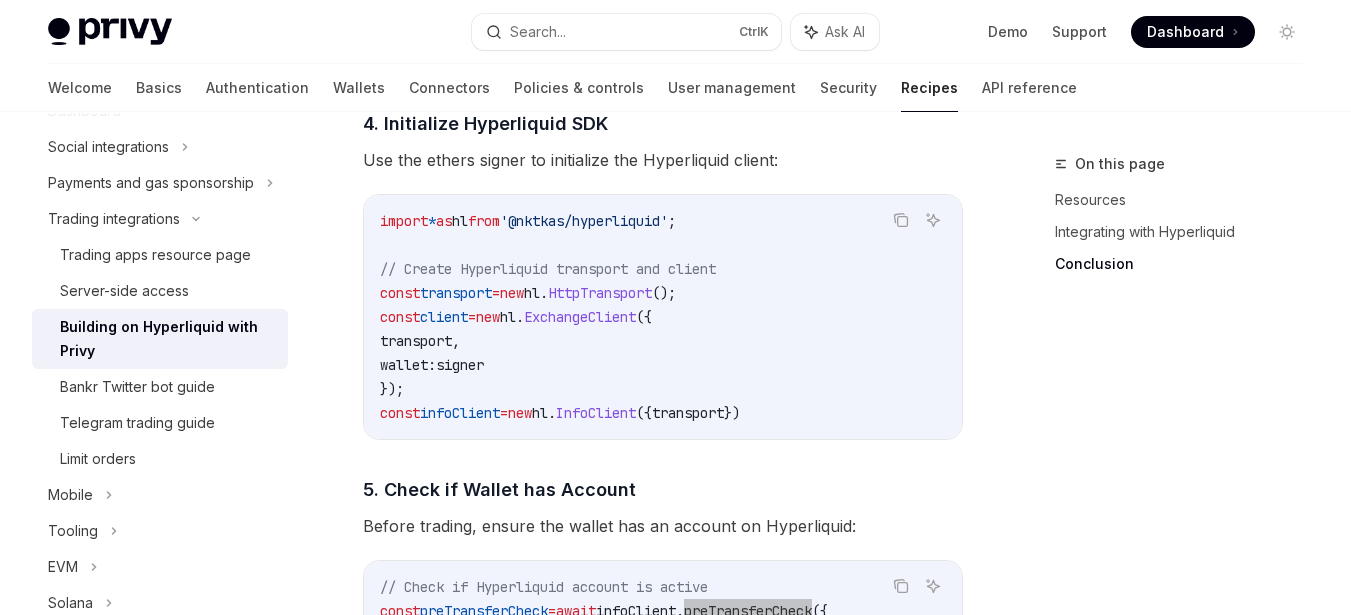 scroll, scrollTop: 2308, scrollLeft: 0, axis: vertical 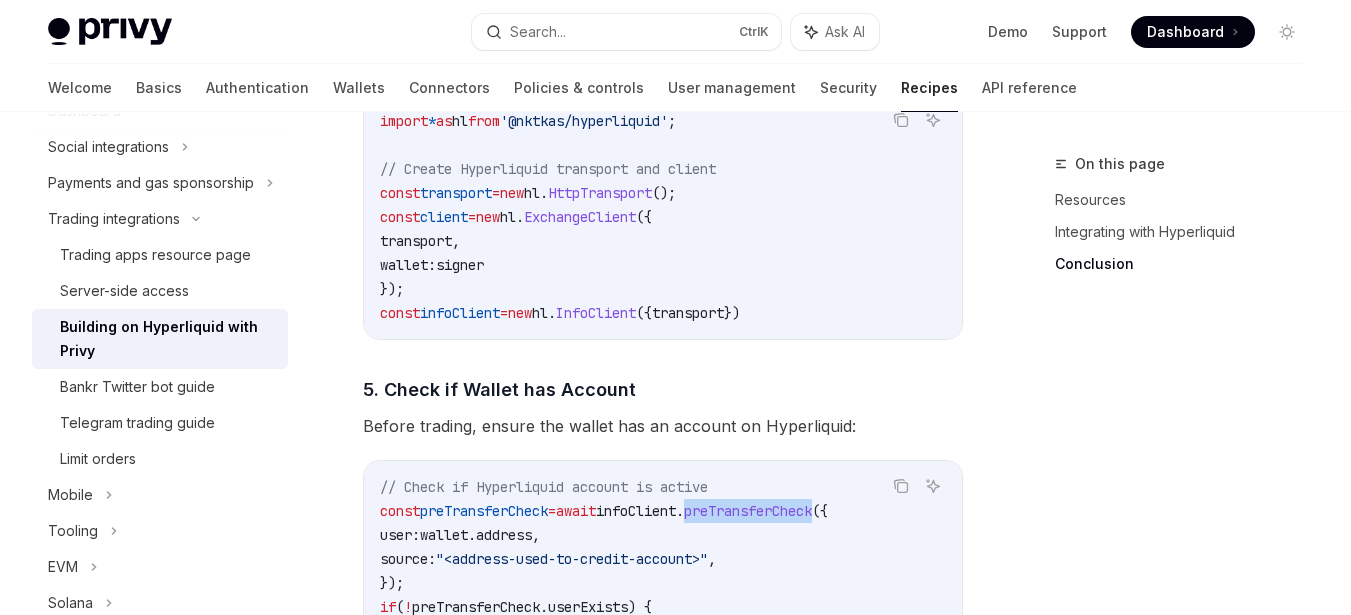 drag, startPoint x: 383, startPoint y: 339, endPoint x: 520, endPoint y: 337, distance: 137.0146 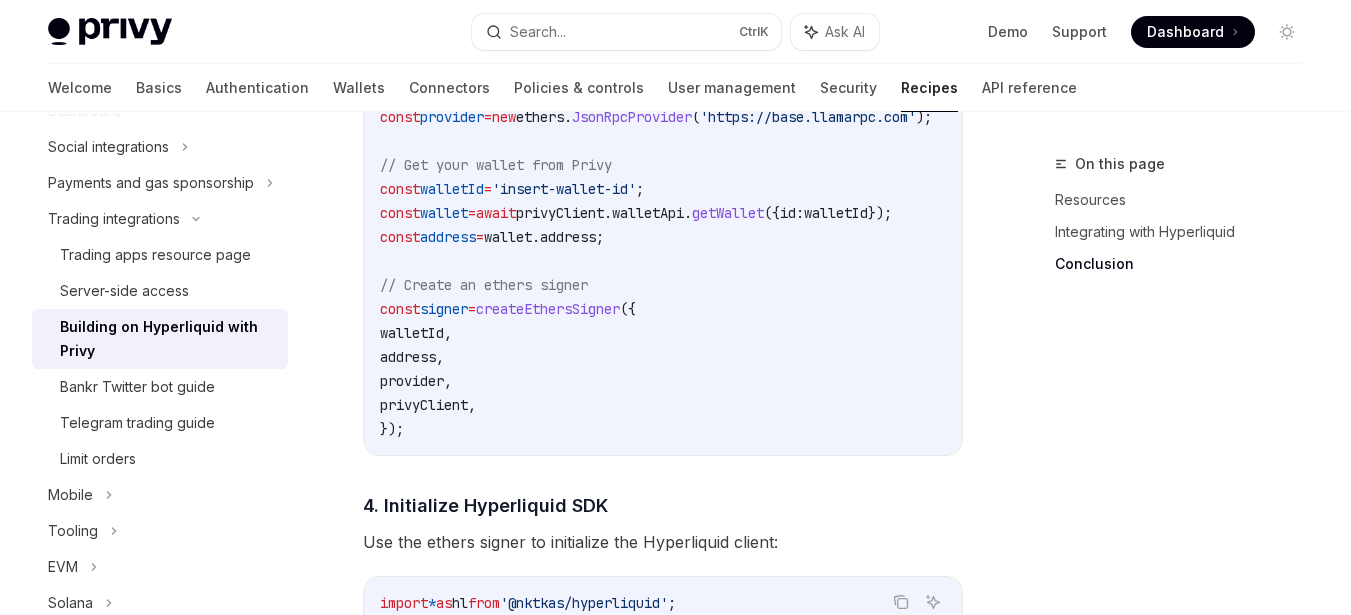 scroll, scrollTop: 1808, scrollLeft: 0, axis: vertical 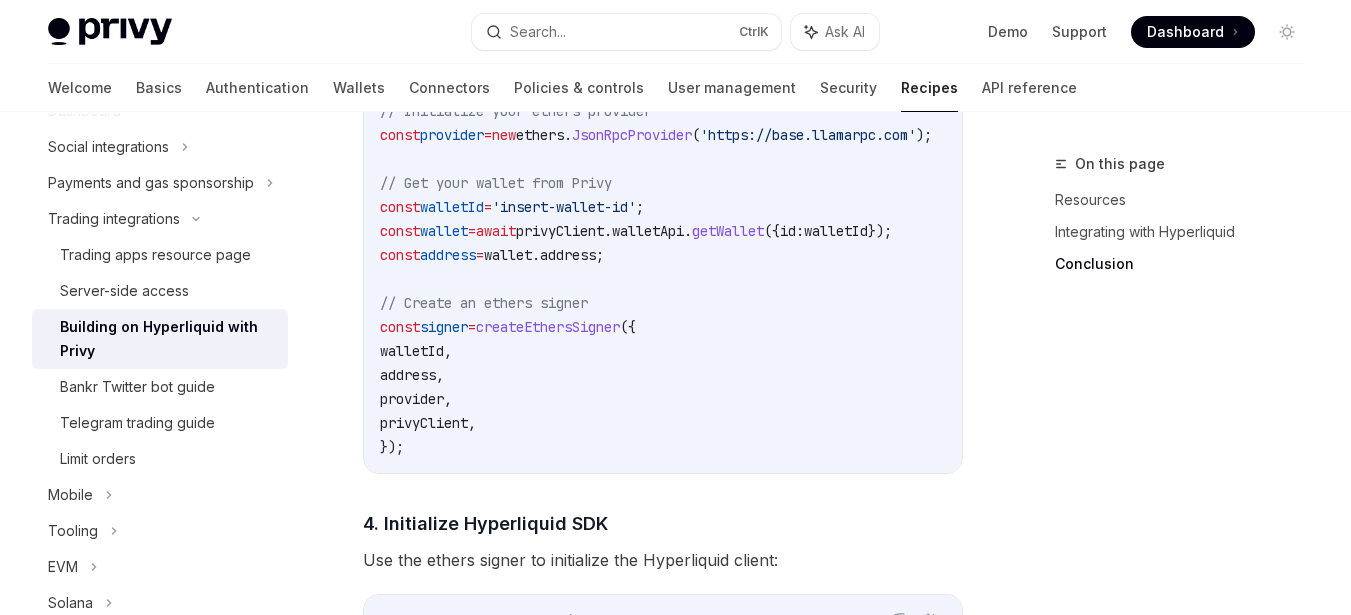 click on "createEthersSigner" at bounding box center (548, 327) 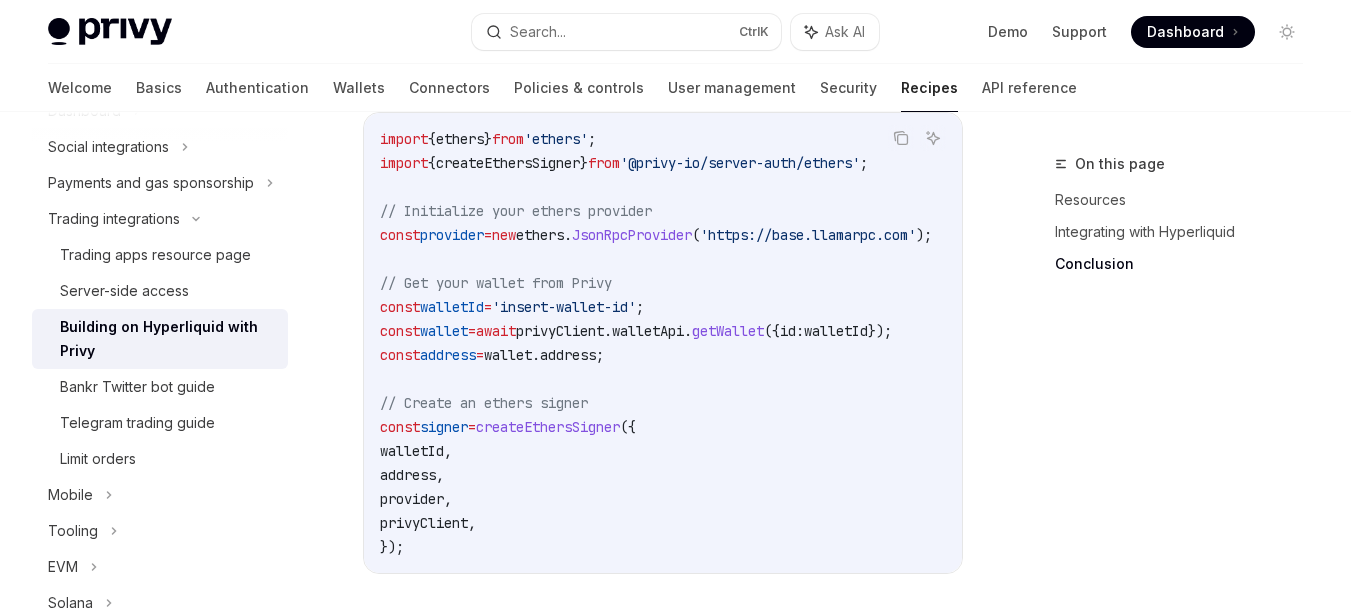 drag, startPoint x: 687, startPoint y: 351, endPoint x: 935, endPoint y: 350, distance: 248.00201 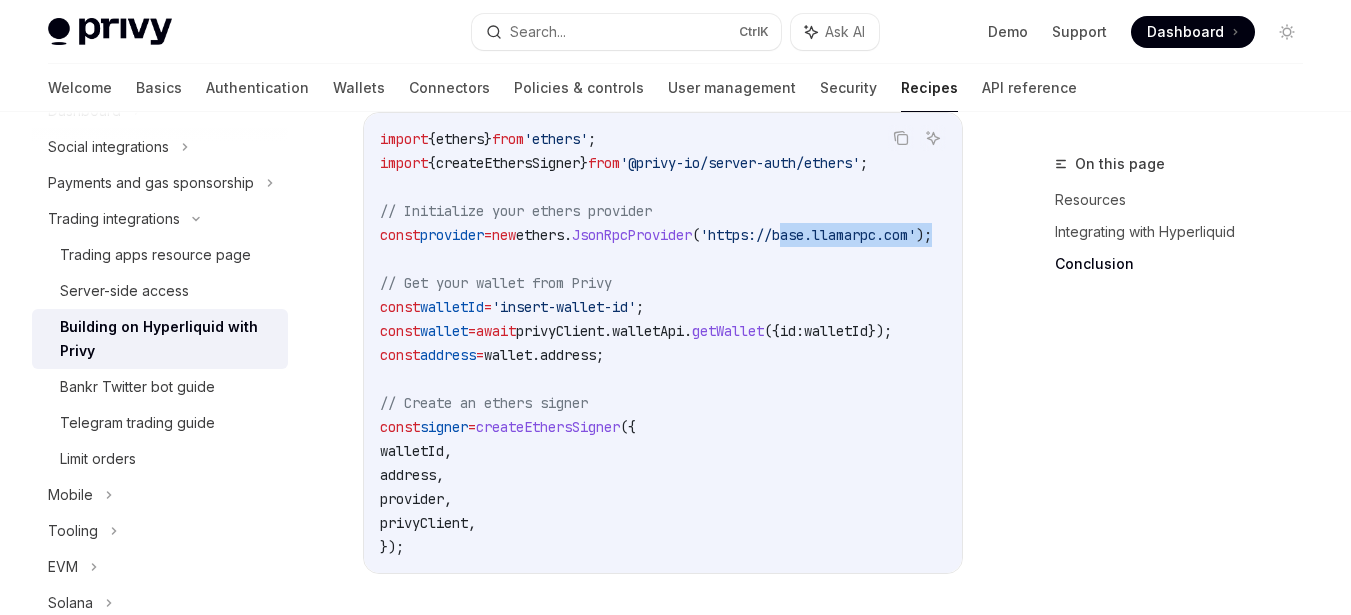 scroll, scrollTop: 0, scrollLeft: 79, axis: horizontal 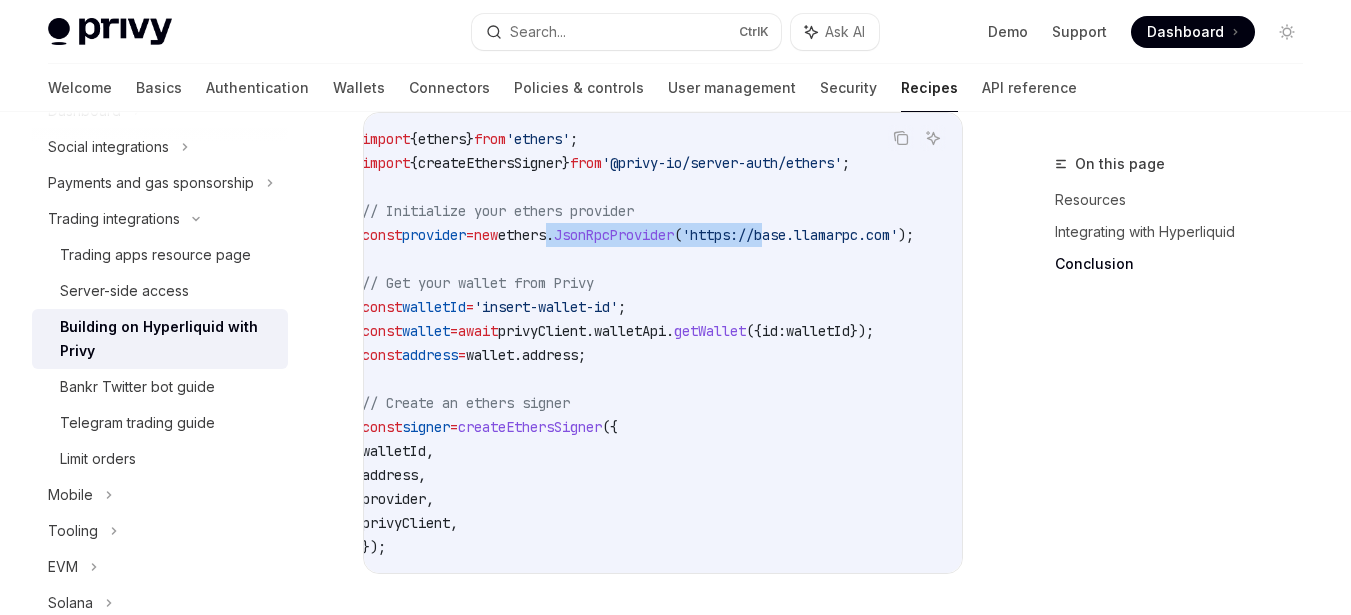 drag, startPoint x: 836, startPoint y: 250, endPoint x: 524, endPoint y: 250, distance: 312 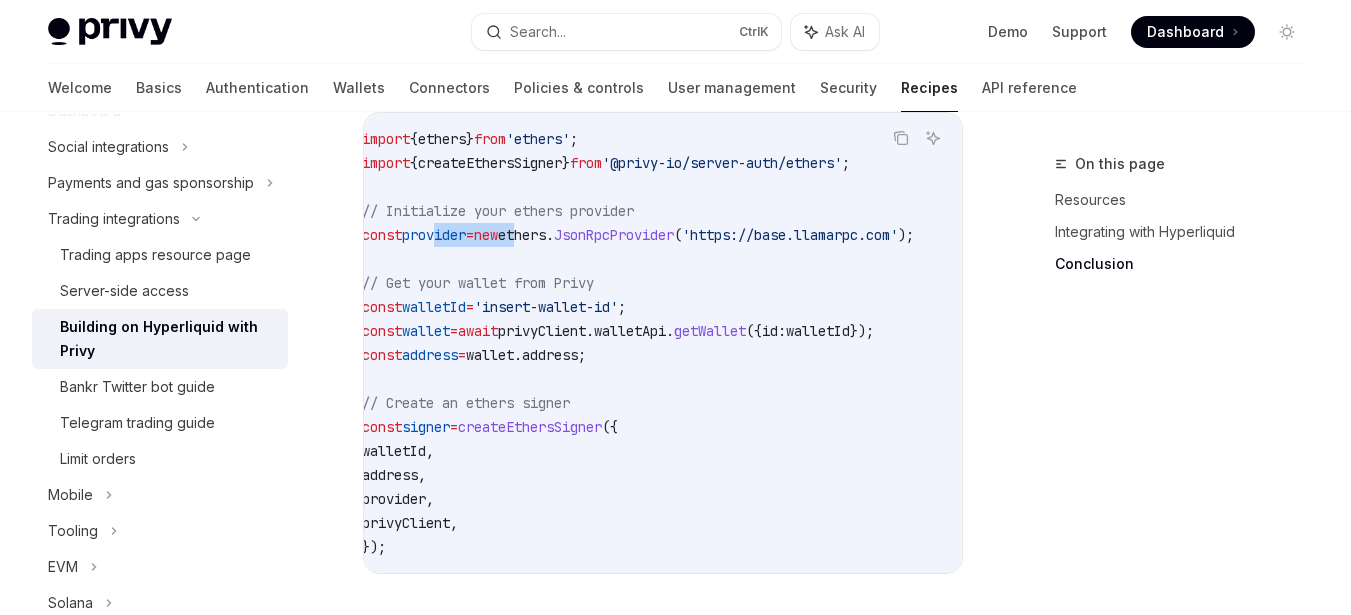 scroll, scrollTop: 0, scrollLeft: 0, axis: both 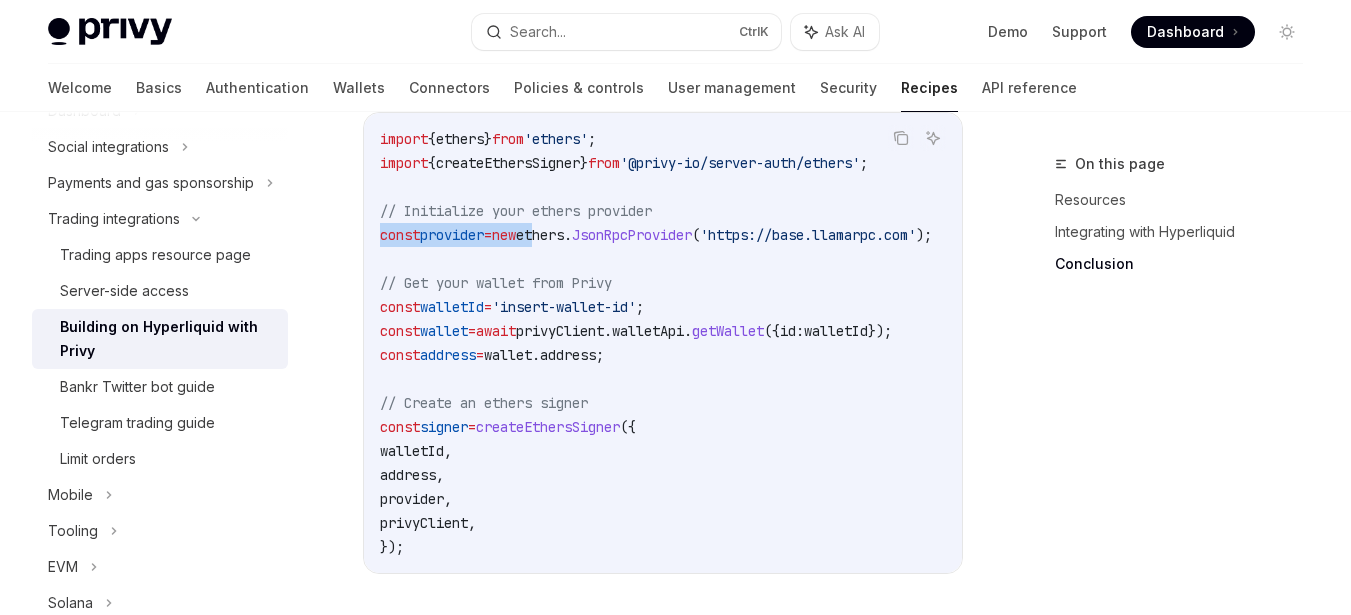 drag, startPoint x: 483, startPoint y: 251, endPoint x: 361, endPoint y: 251, distance: 122 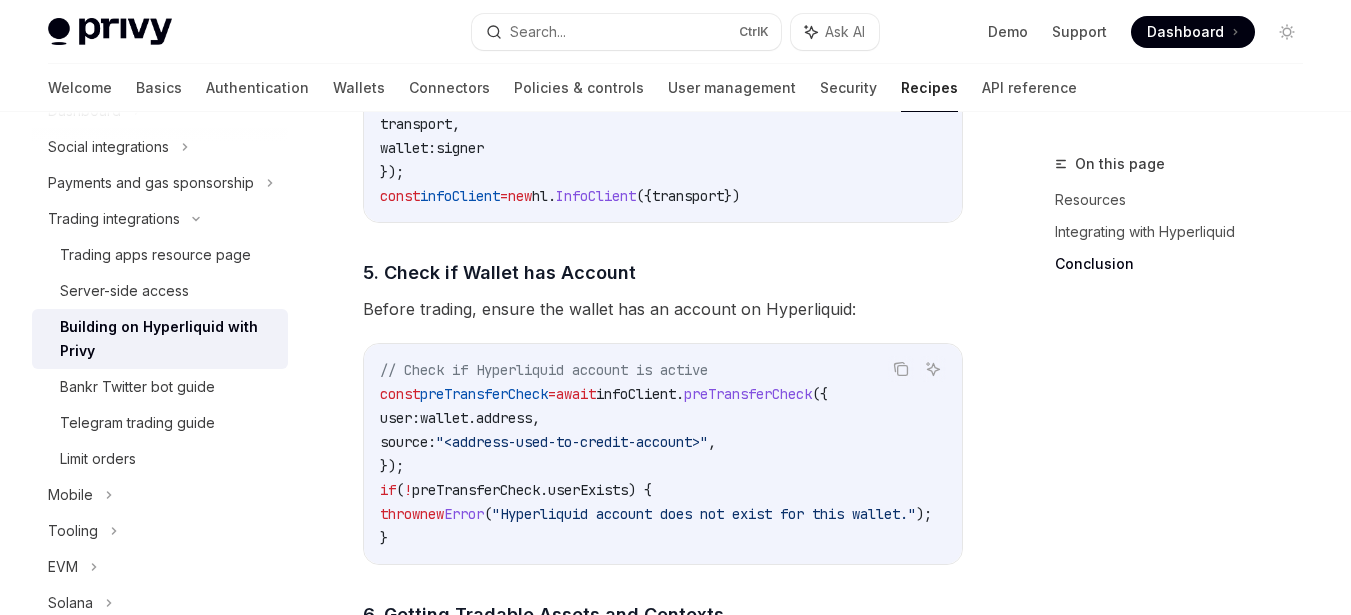 scroll, scrollTop: 2408, scrollLeft: 0, axis: vertical 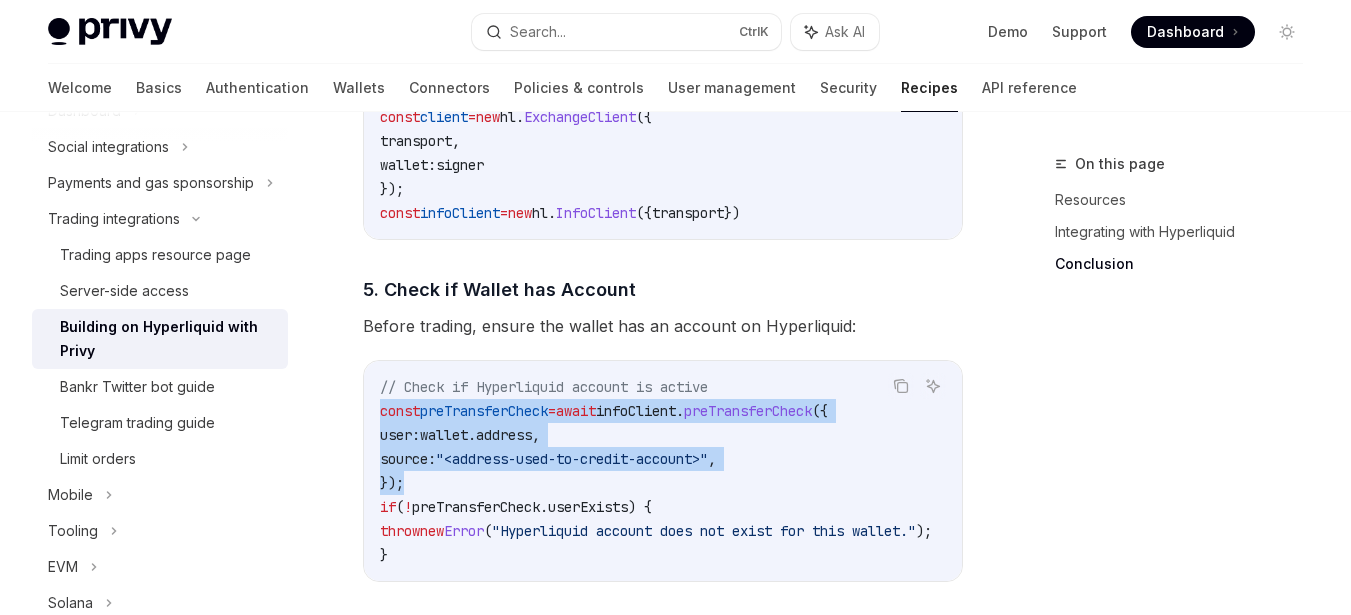 drag, startPoint x: 379, startPoint y: 438, endPoint x: 474, endPoint y: 502, distance: 114.546936 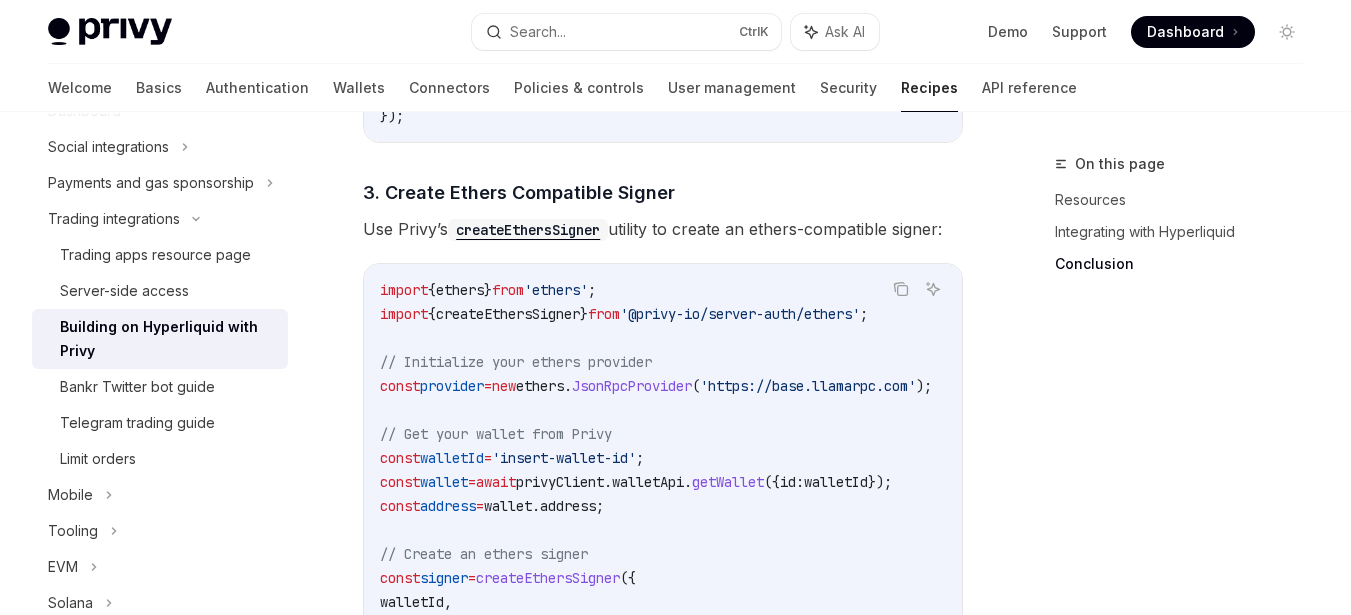 scroll, scrollTop: 1508, scrollLeft: 0, axis: vertical 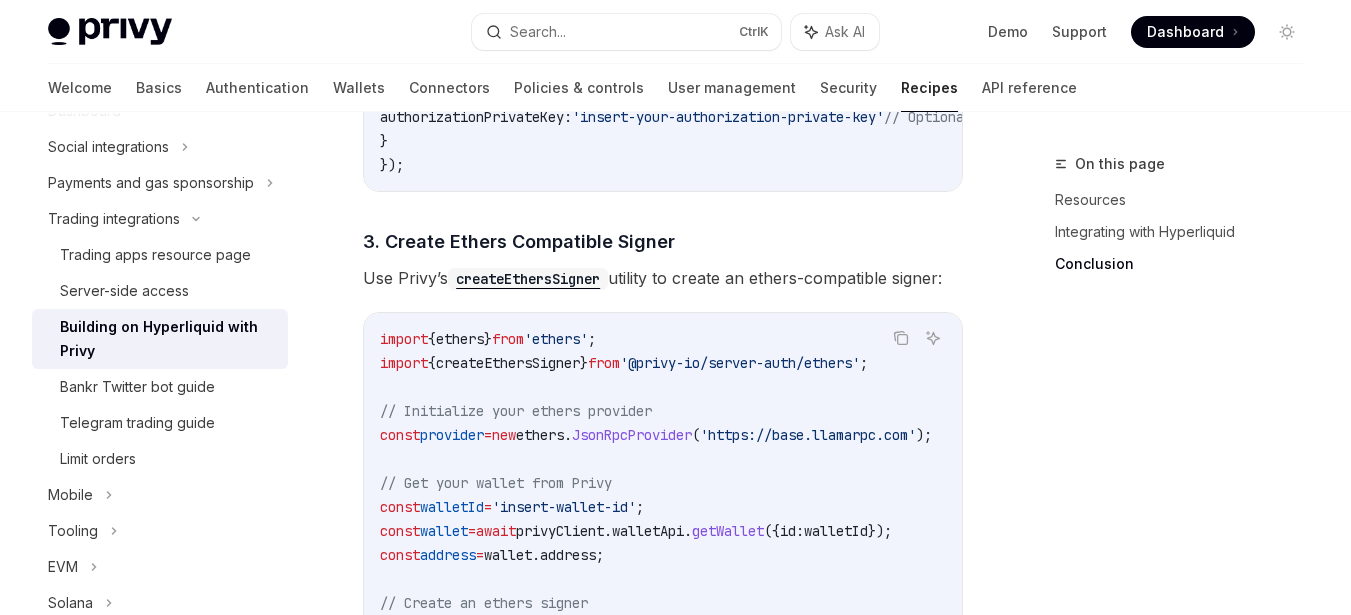 click on "'ethers'" at bounding box center (556, 339) 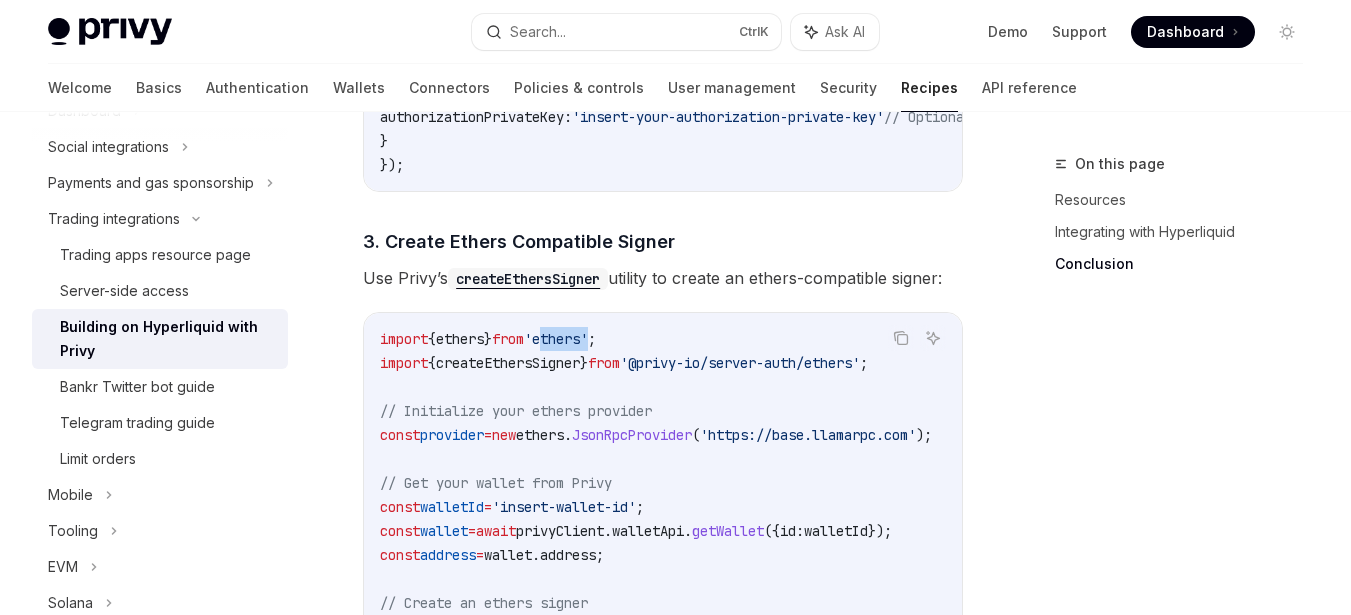 click on "'ethers'" at bounding box center (556, 339) 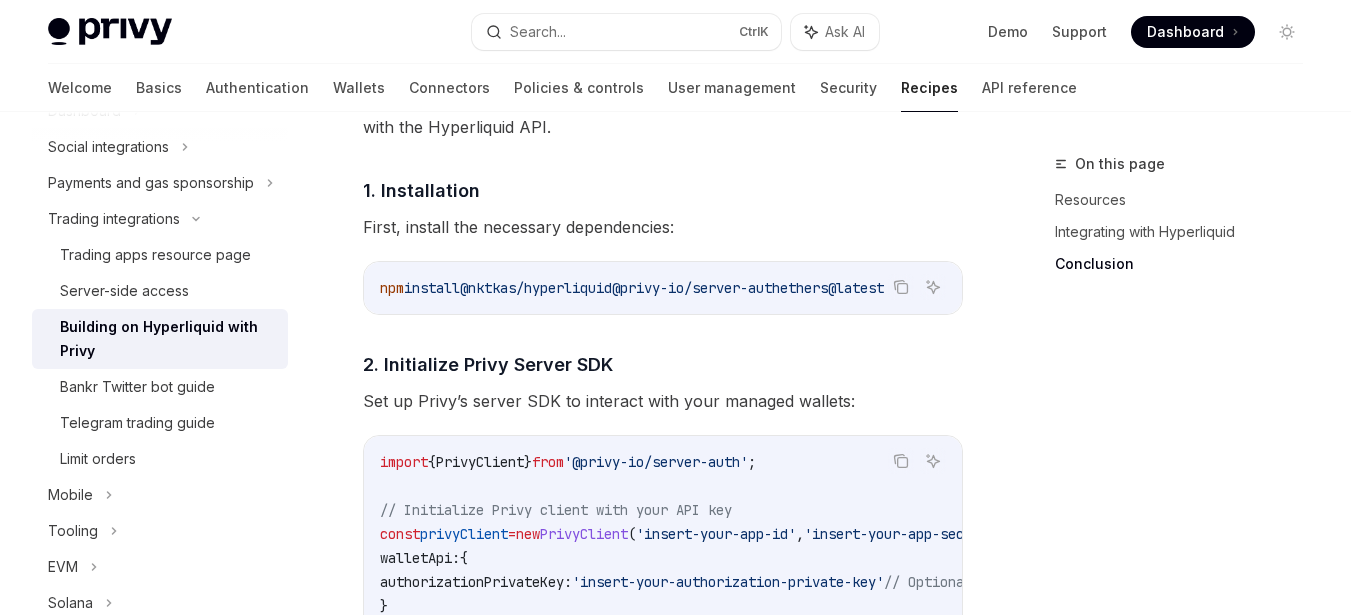 scroll, scrollTop: 1008, scrollLeft: 0, axis: vertical 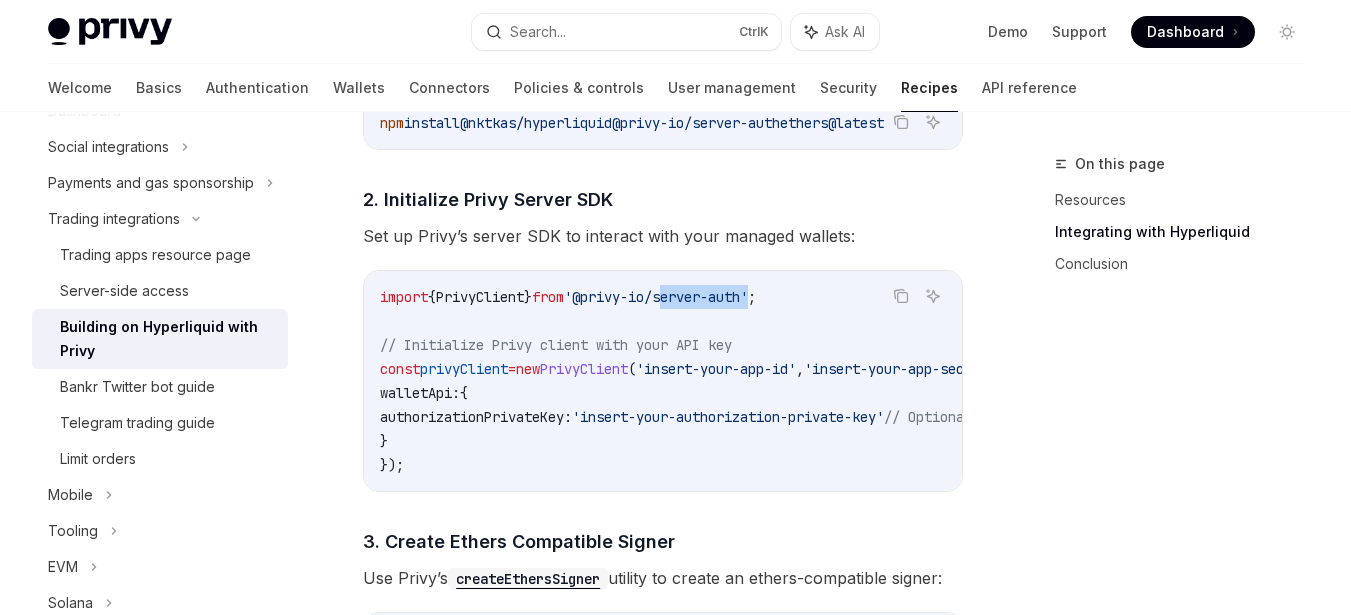 drag, startPoint x: 711, startPoint y: 308, endPoint x: 800, endPoint y: 306, distance: 89.02247 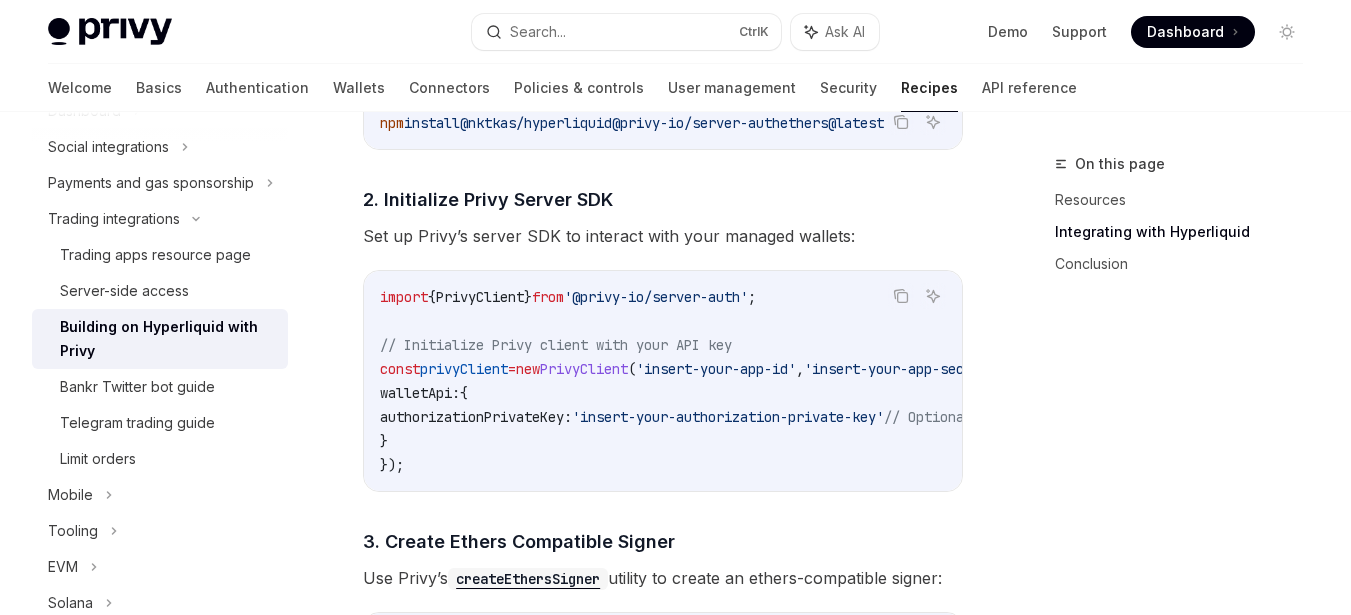 click on "privyClient" at bounding box center [464, 369] 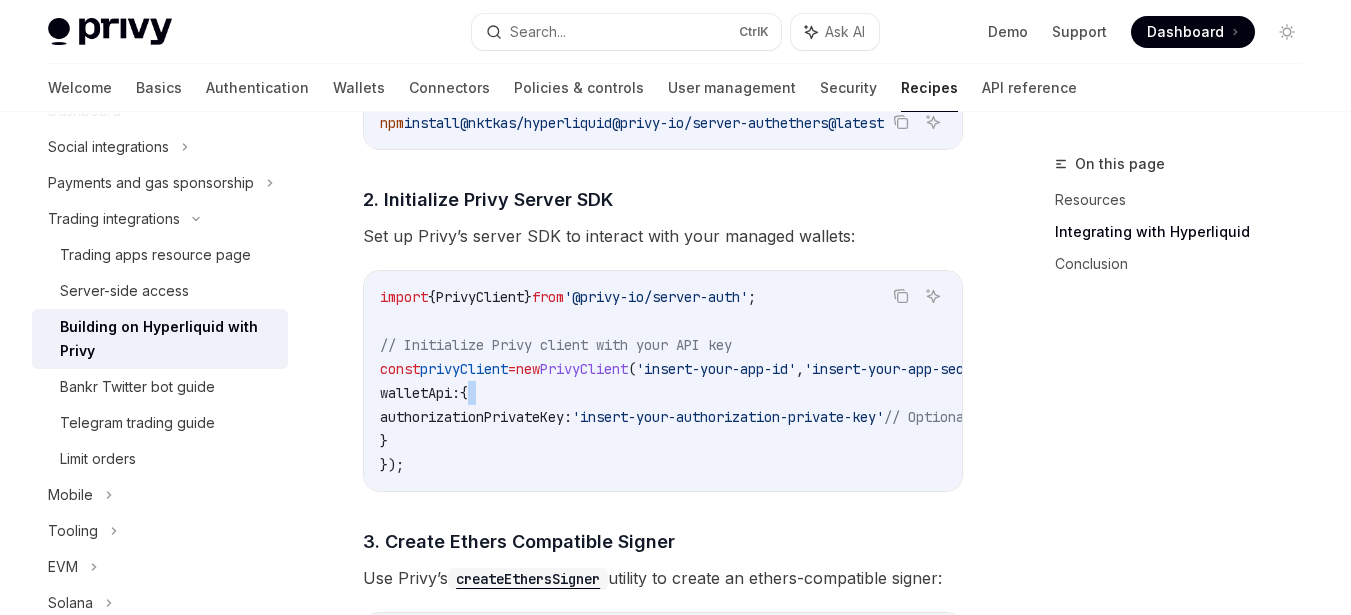 click on "import  {  PrivyClient  }  from  '@privy-io/server-auth' ;
// Initialize Privy client with your API key
const  privyClient  =  new  PrivyClient ( '[APP_ID]' ,  '[APP_SECRET]' , {
walletApi:  {
authorizationPrivateKey:  '[AUTHORIZATION_PRIVATE_KEY]'  // Optional
}
});" at bounding box center [724, 381] 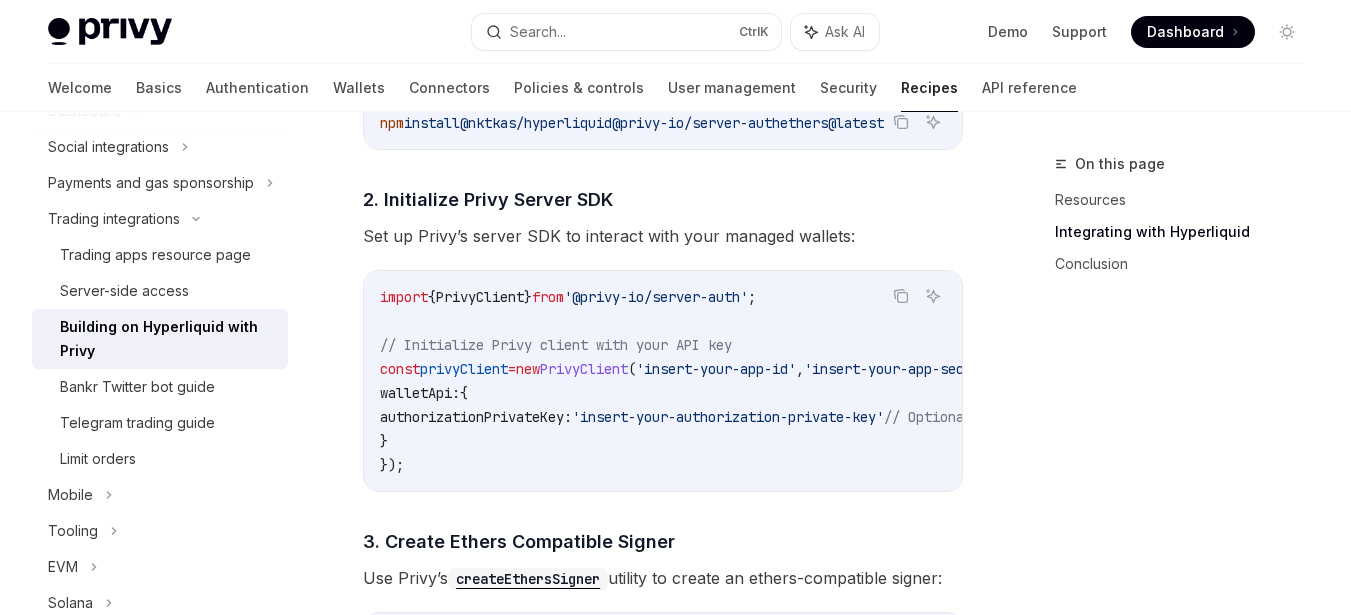 click on "PrivyClient" at bounding box center [584, 369] 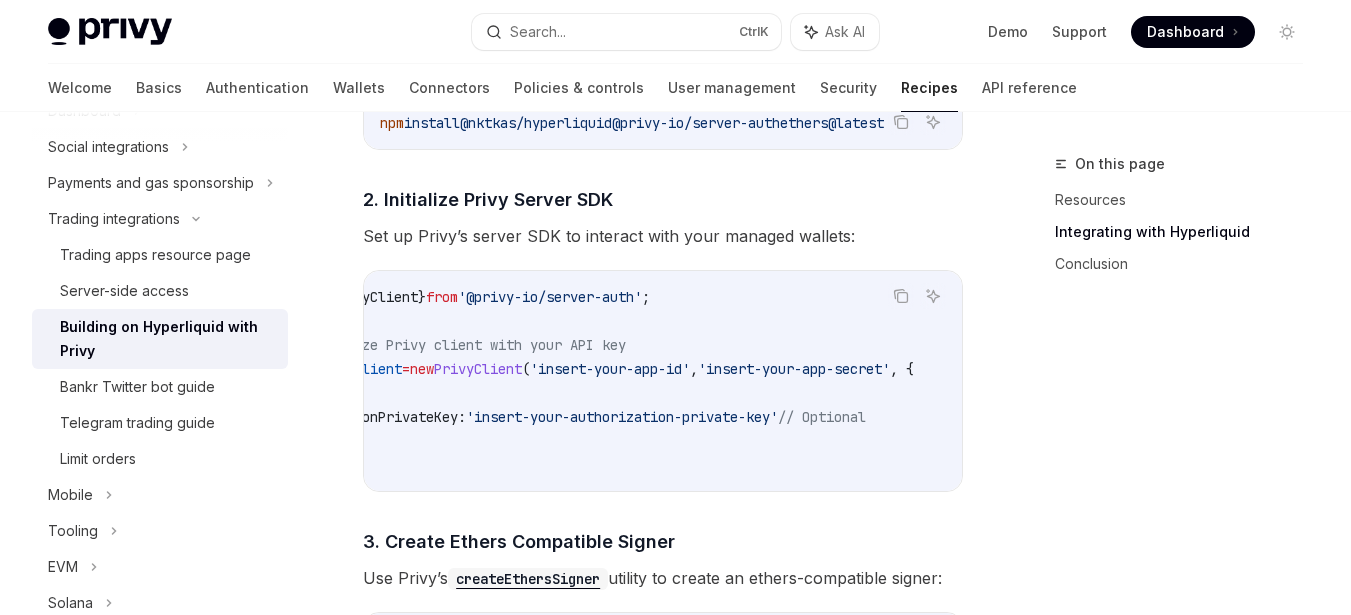 scroll, scrollTop: 0, scrollLeft: 0, axis: both 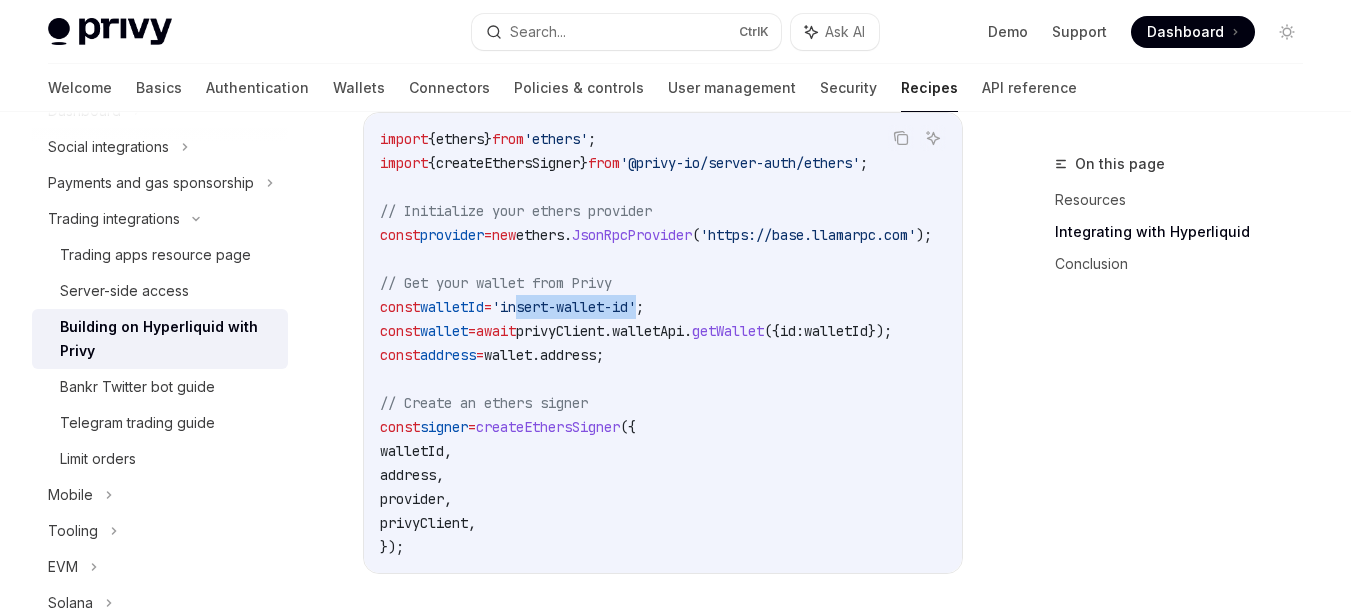 drag, startPoint x: 538, startPoint y: 323, endPoint x: 664, endPoint y: 319, distance: 126.06348 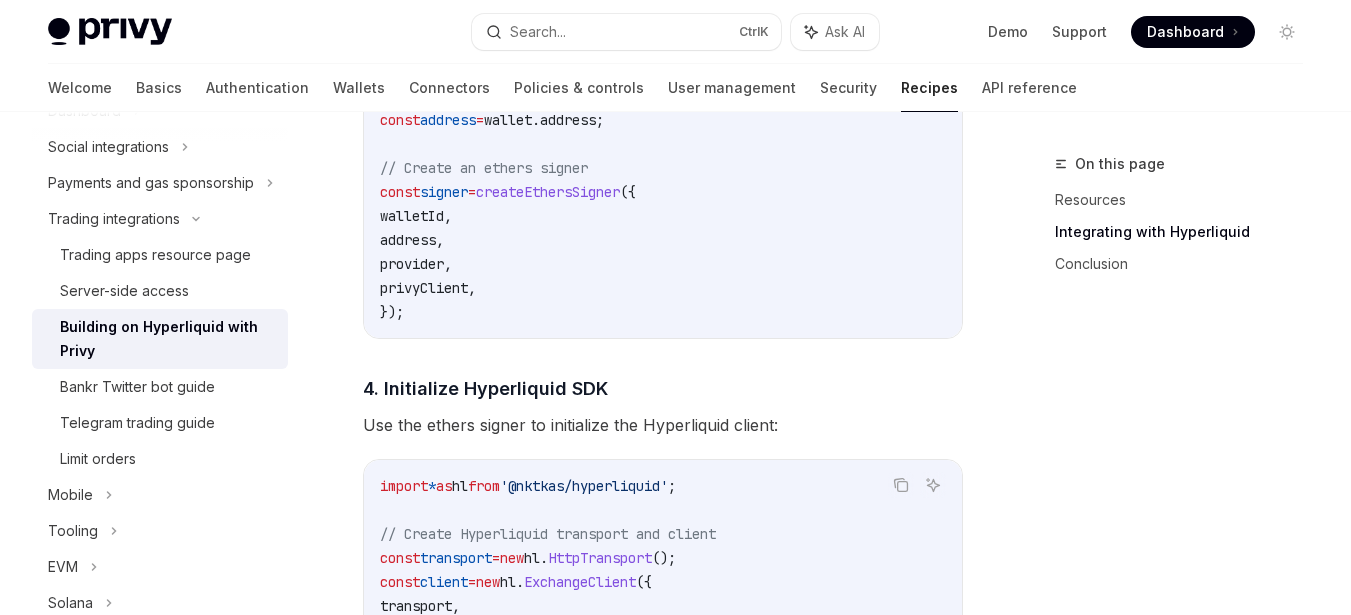 scroll, scrollTop: 1908, scrollLeft: 0, axis: vertical 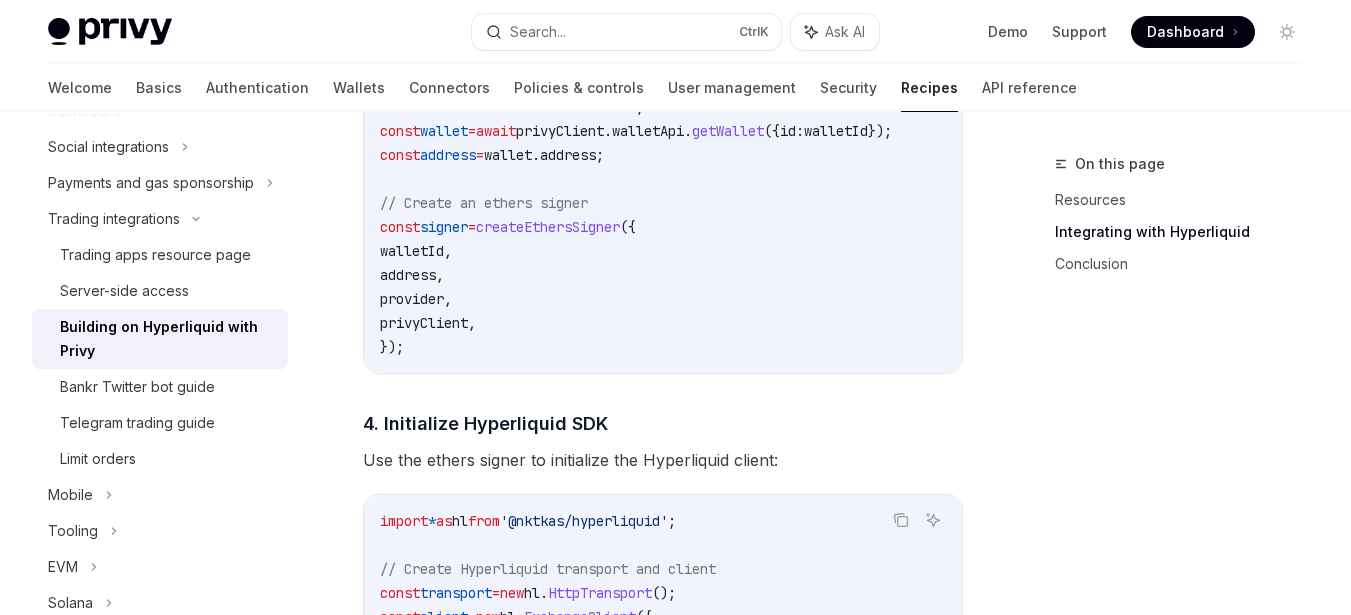 click on "createEthersSigner" at bounding box center [548, 227] 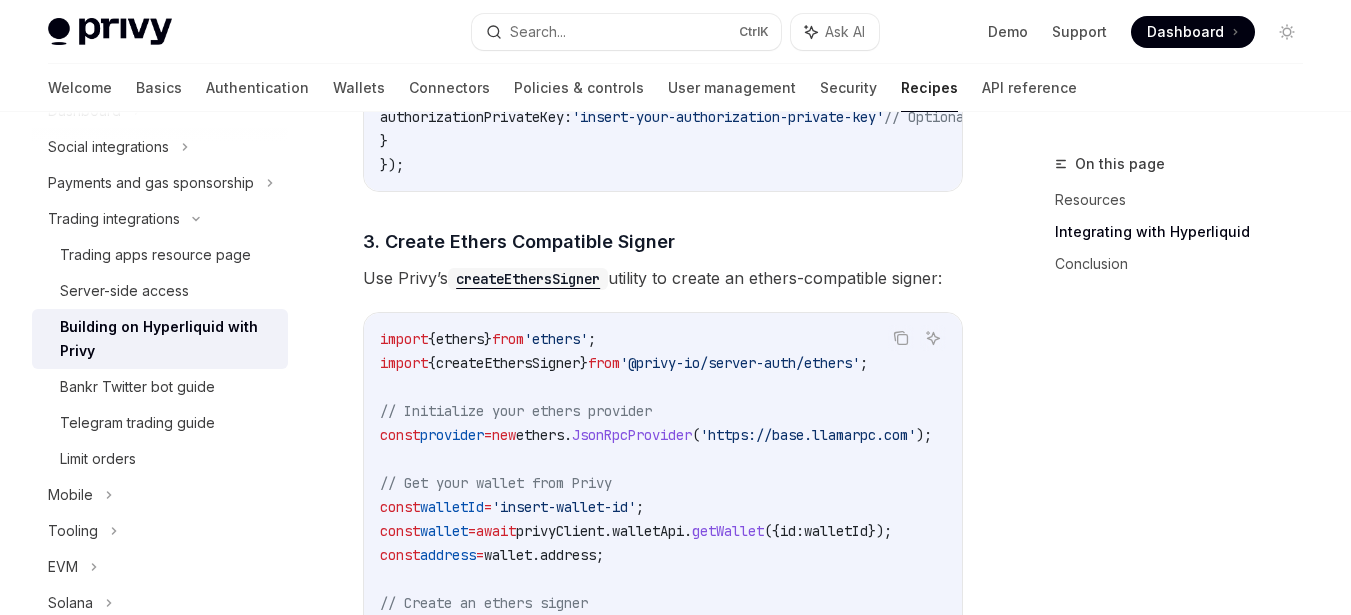 scroll, scrollTop: 1608, scrollLeft: 0, axis: vertical 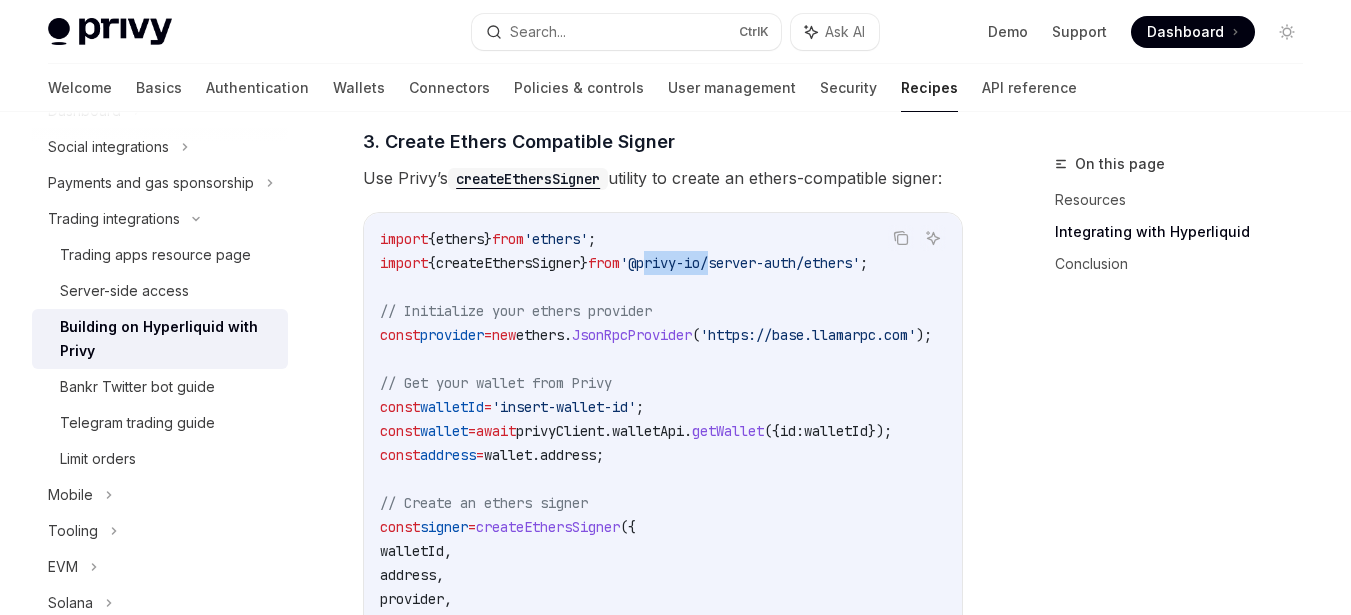 drag, startPoint x: 687, startPoint y: 279, endPoint x: 757, endPoint y: 274, distance: 70.178345 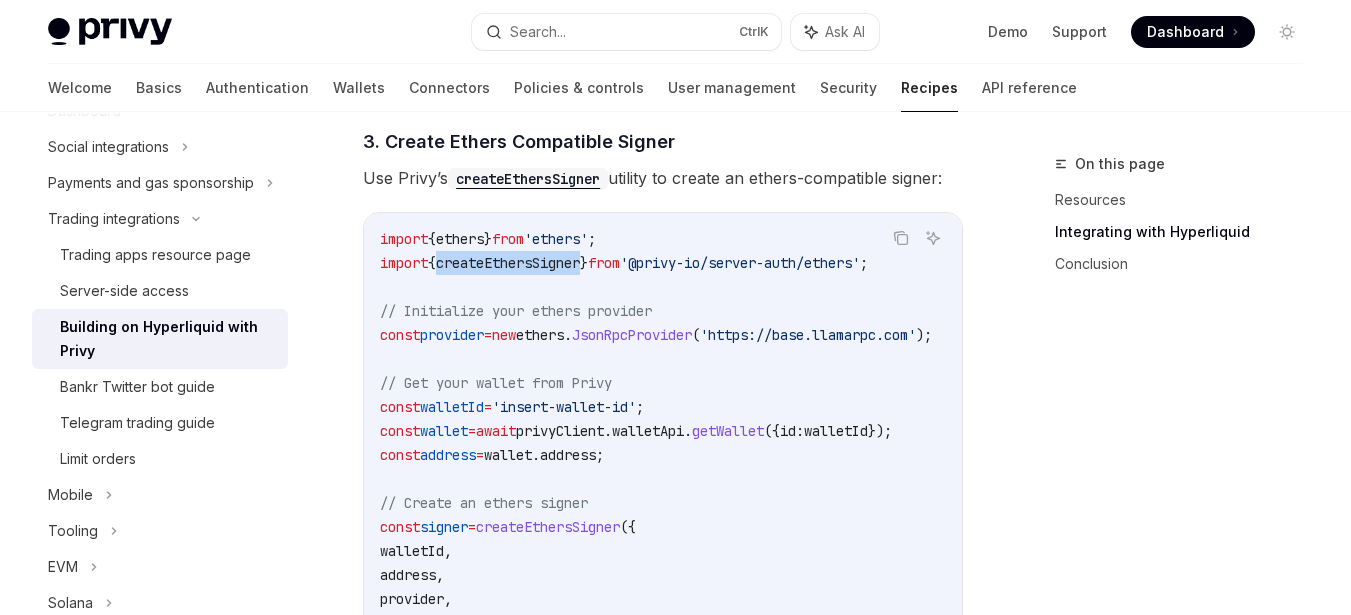 click on "createEthersSigner" at bounding box center (508, 263) 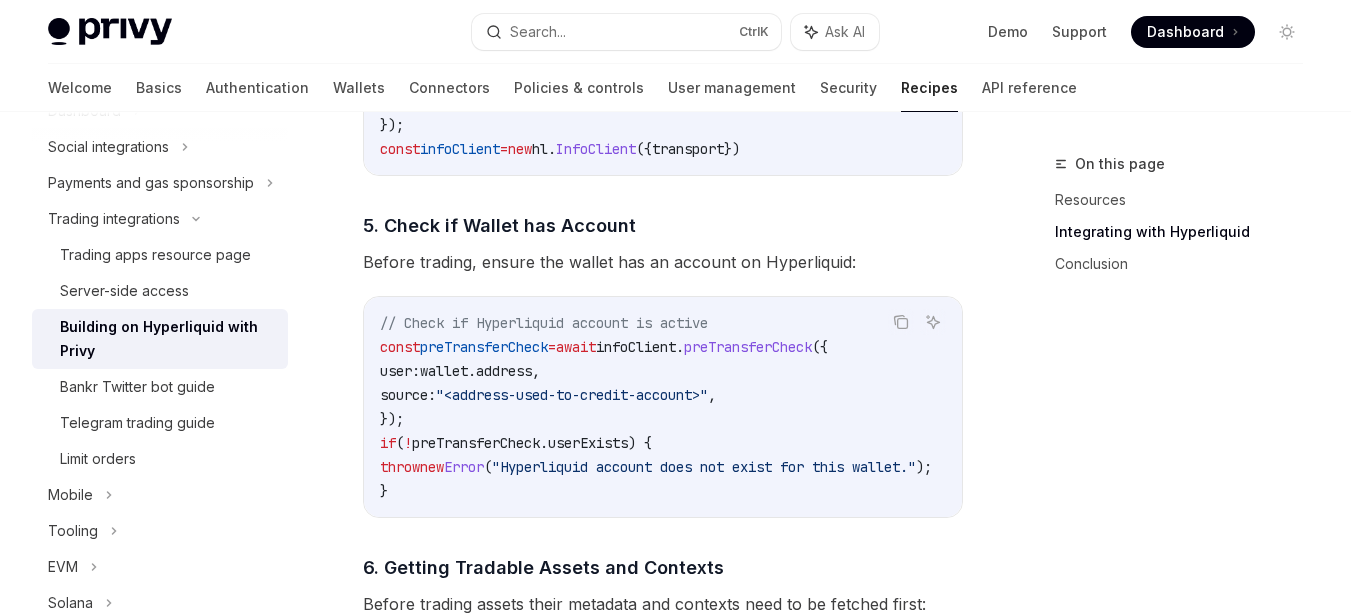 scroll, scrollTop: 2508, scrollLeft: 0, axis: vertical 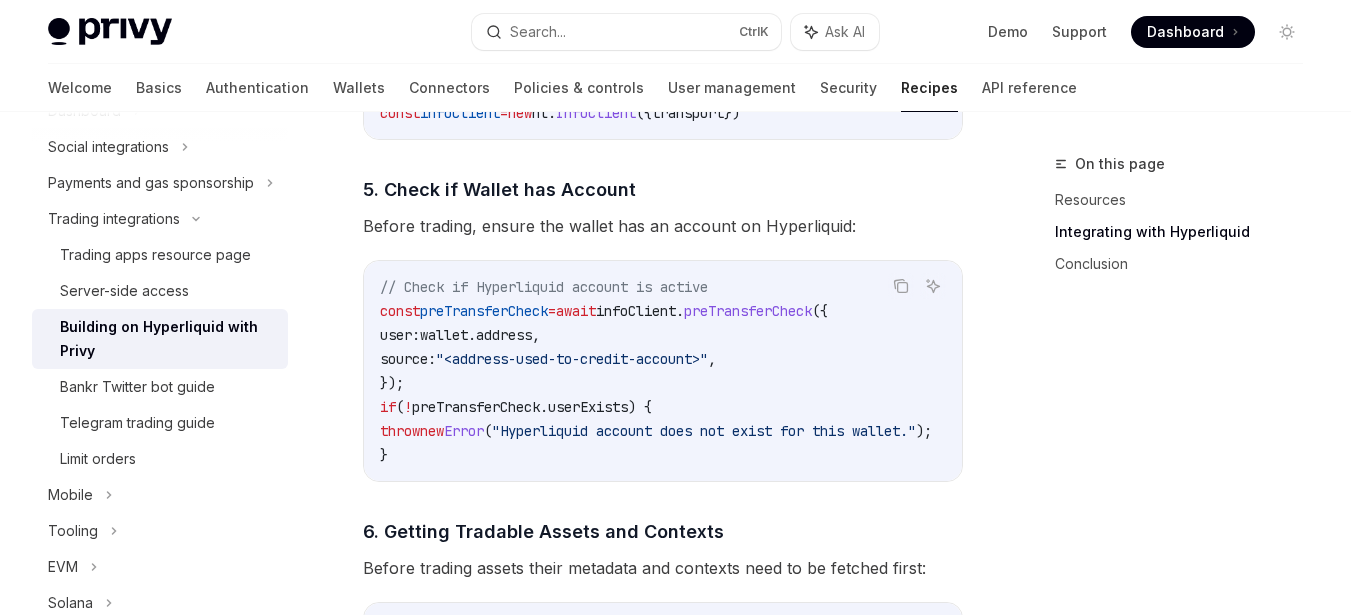 click on ""<address-used-to-credit-account>"" at bounding box center [572, 359] 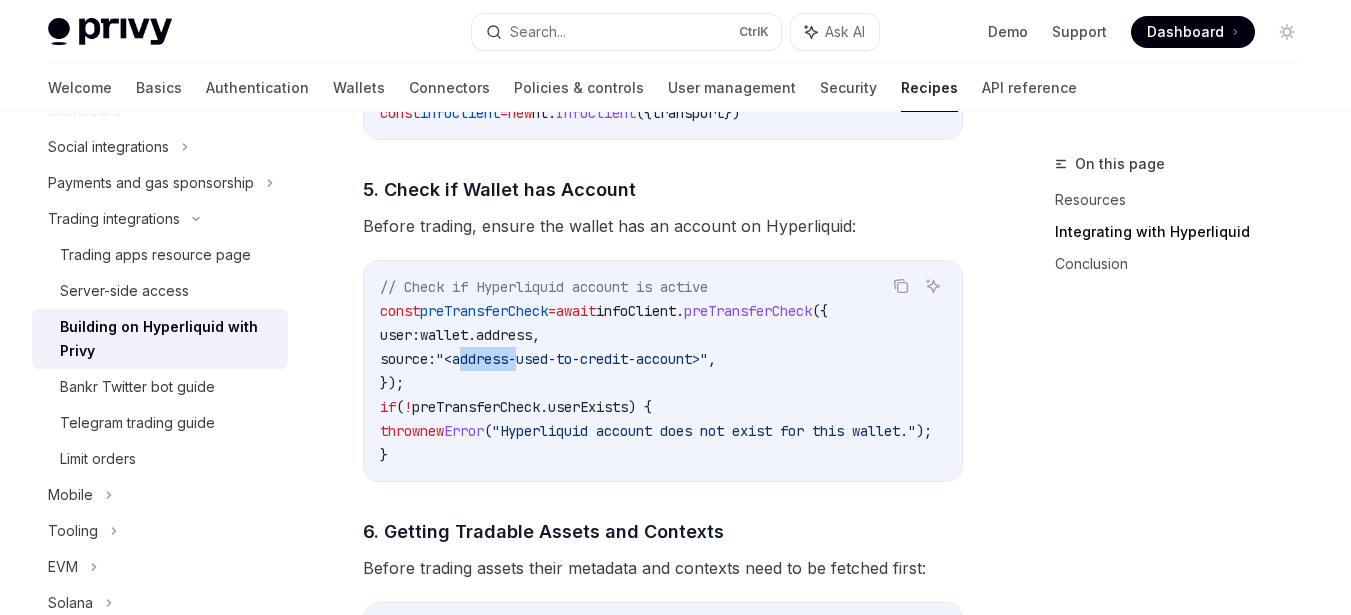 click on ""<address-used-to-credit-account>"" at bounding box center (572, 359) 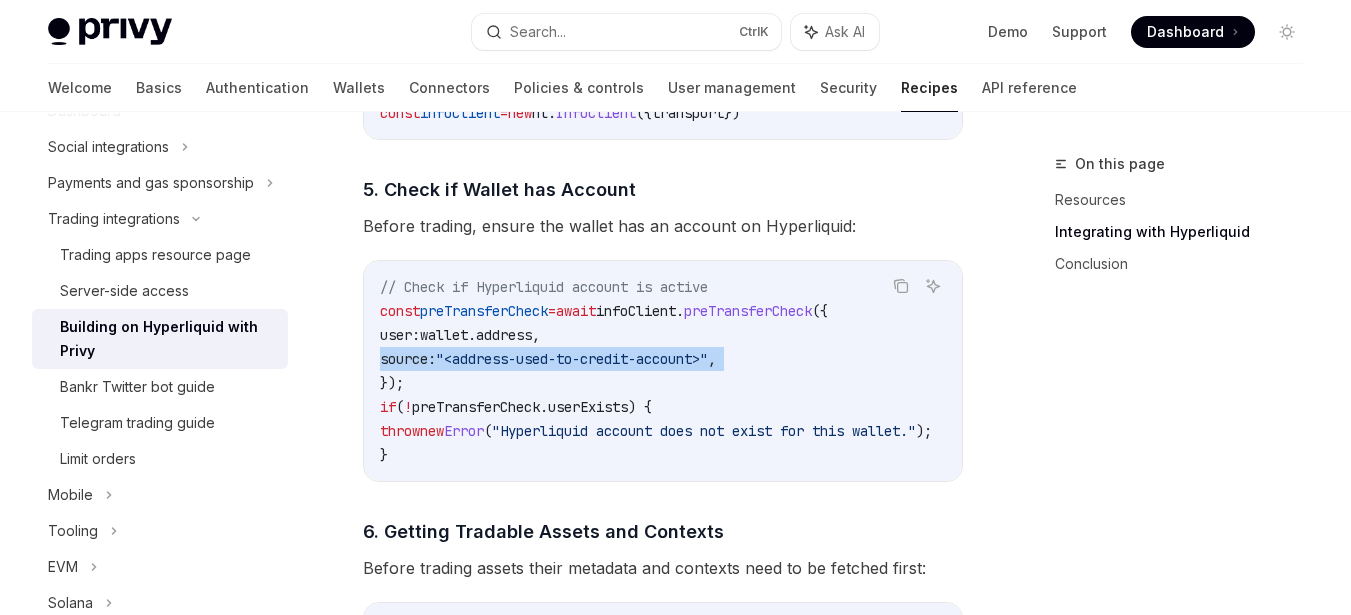 click on ""<address-used-to-credit-account>"" at bounding box center (572, 359) 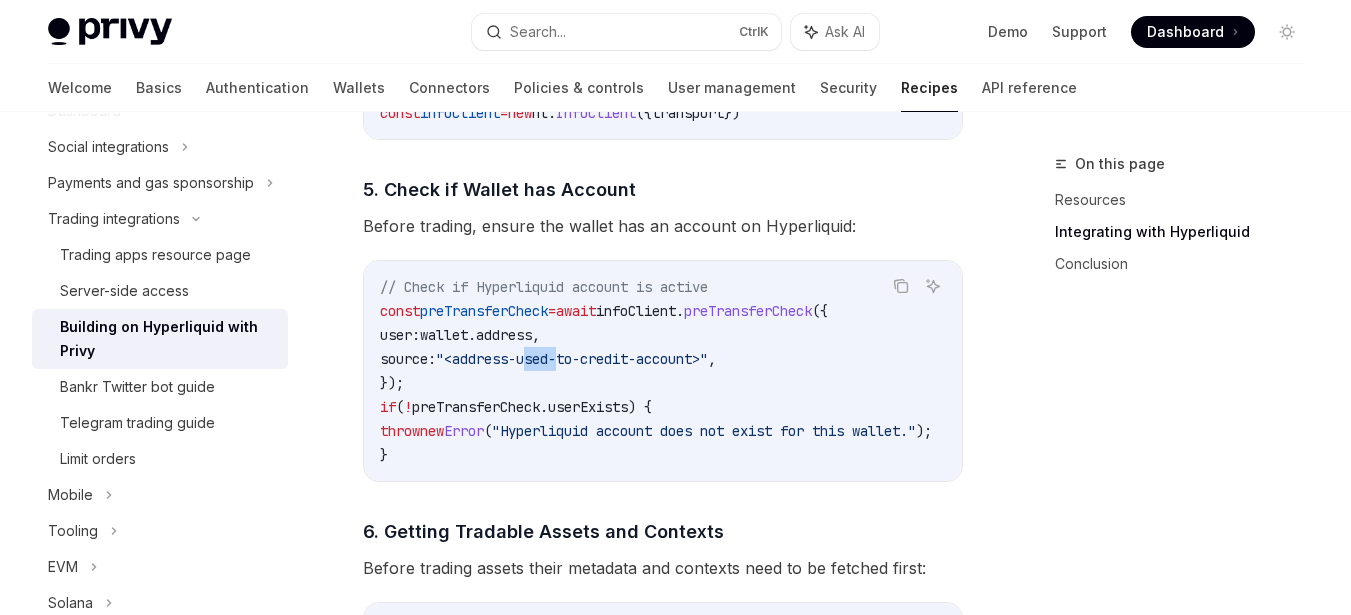 click on ""<address-used-to-credit-account>"" at bounding box center (572, 359) 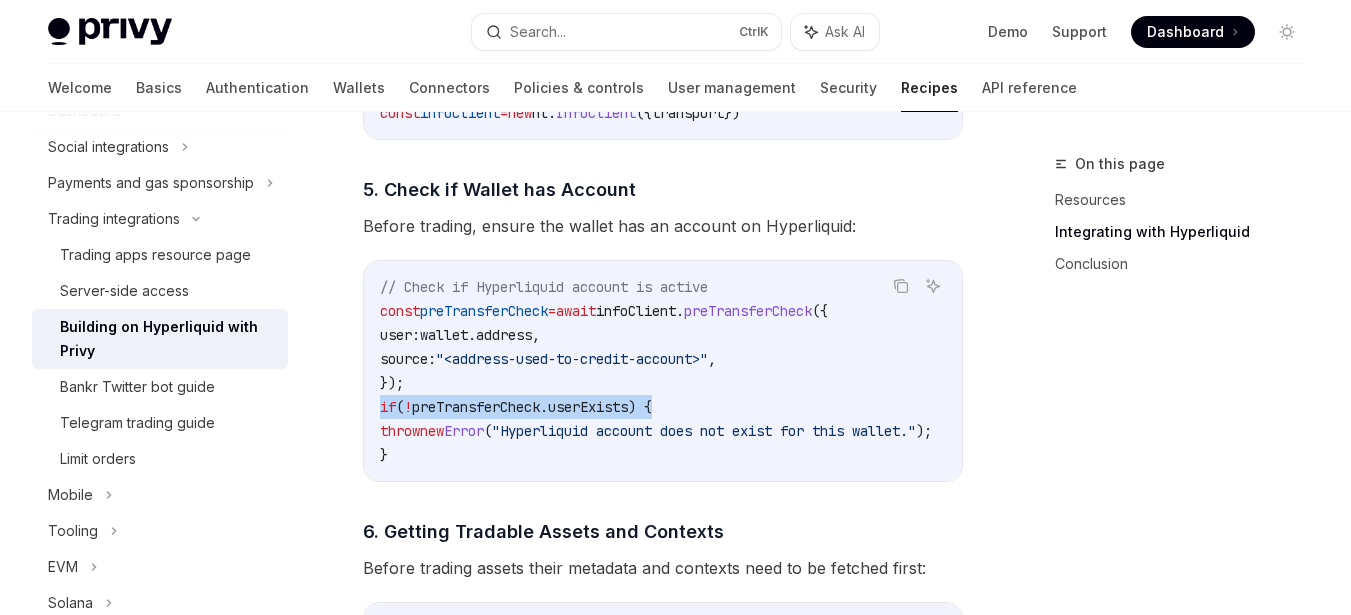drag, startPoint x: 382, startPoint y: 434, endPoint x: 764, endPoint y: 420, distance: 382.25647 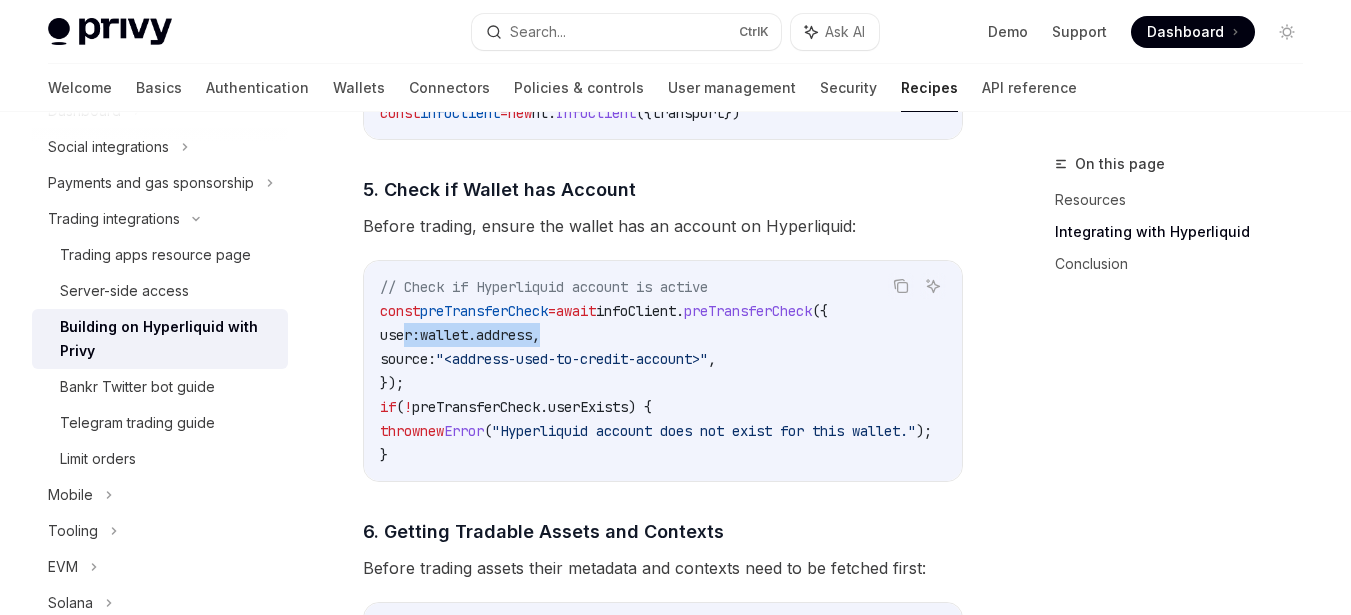 drag, startPoint x: 405, startPoint y: 359, endPoint x: 692, endPoint y: 354, distance: 287.04355 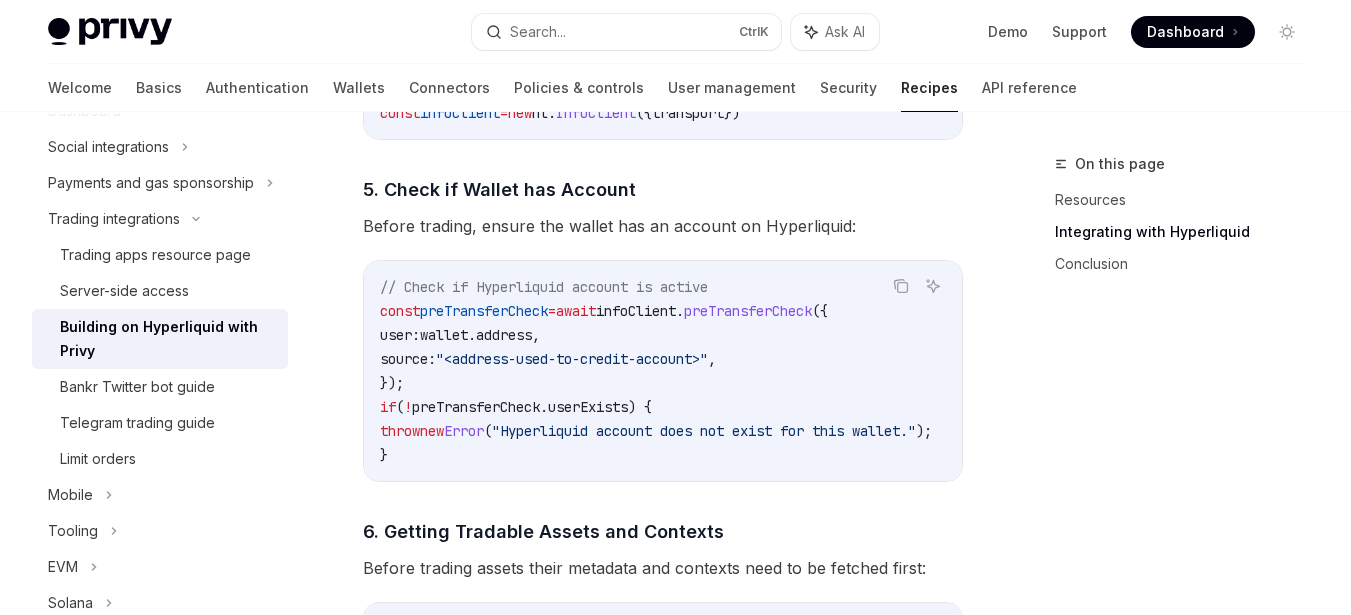 click on "// Check if Hyperliquid account is active
const  preTransferCheck  =  await  infoClient . preTransferCheck ({
user:  wallet . address ,
source:  "[ADDRESS]" ,
});
if  ( ! preTransferCheck . userExists ) {
throw  new  Error ( "Hyperliquid account does not exist for this wallet." );
}" at bounding box center (680, 371) 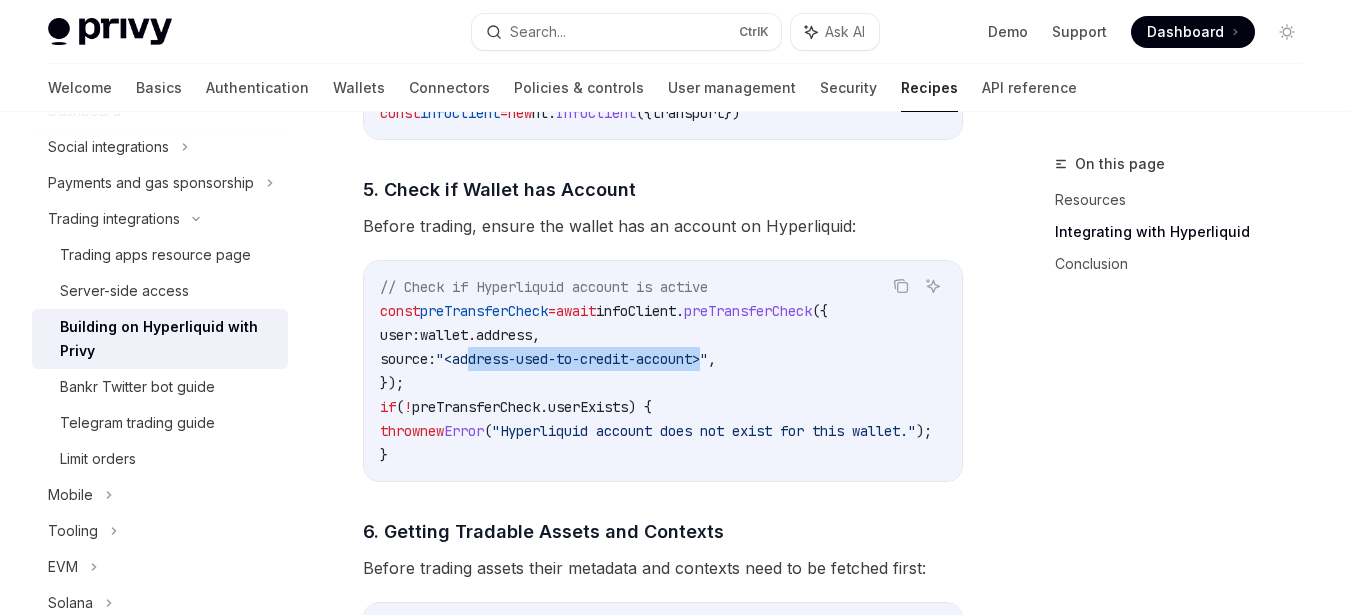 drag, startPoint x: 489, startPoint y: 388, endPoint x: 731, endPoint y: 379, distance: 242.1673 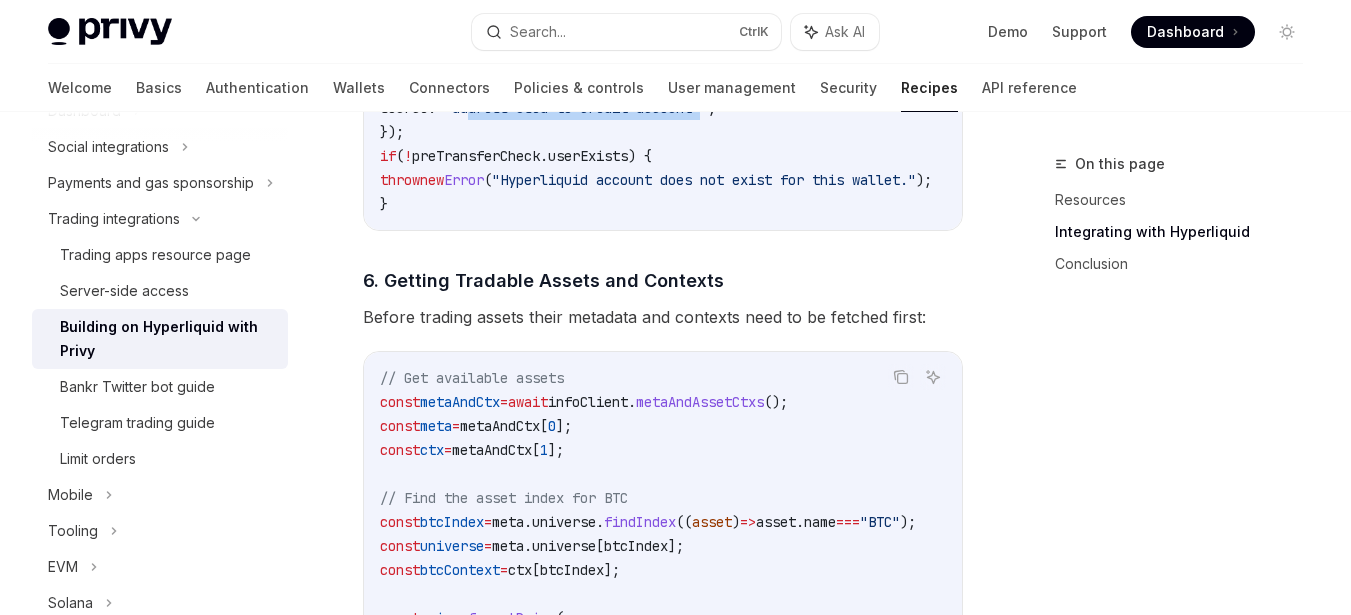 scroll, scrollTop: 2808, scrollLeft: 0, axis: vertical 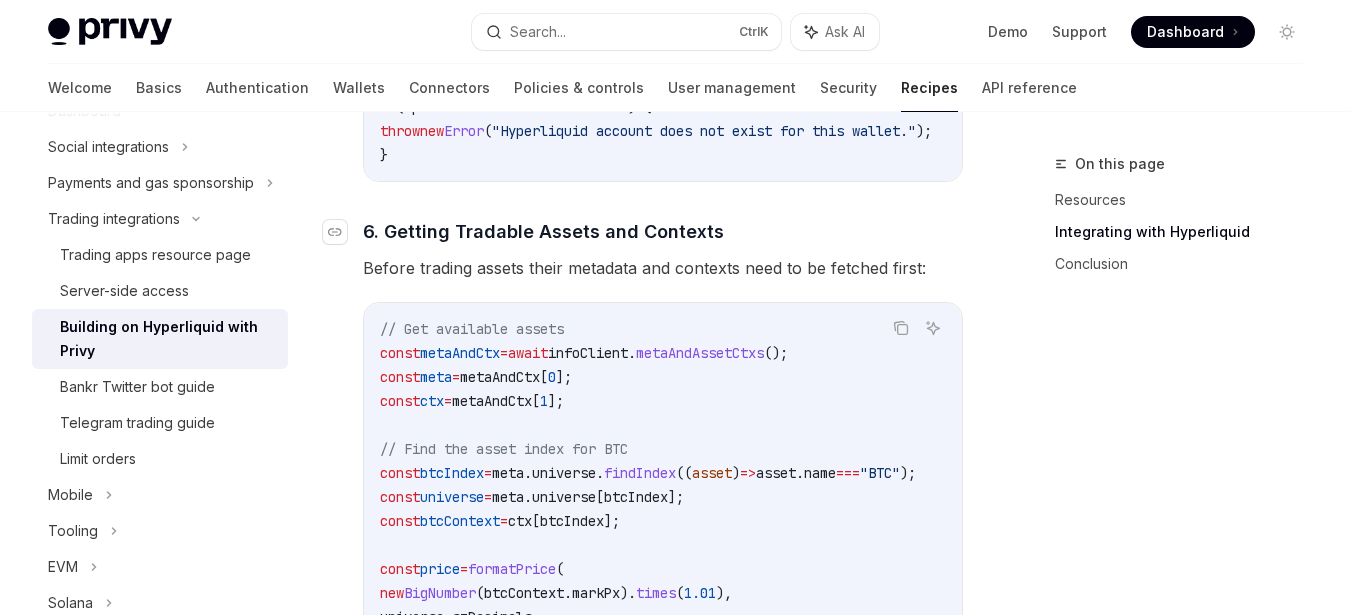 click on "6. Getting Tradable Assets and Contexts" at bounding box center (543, 231) 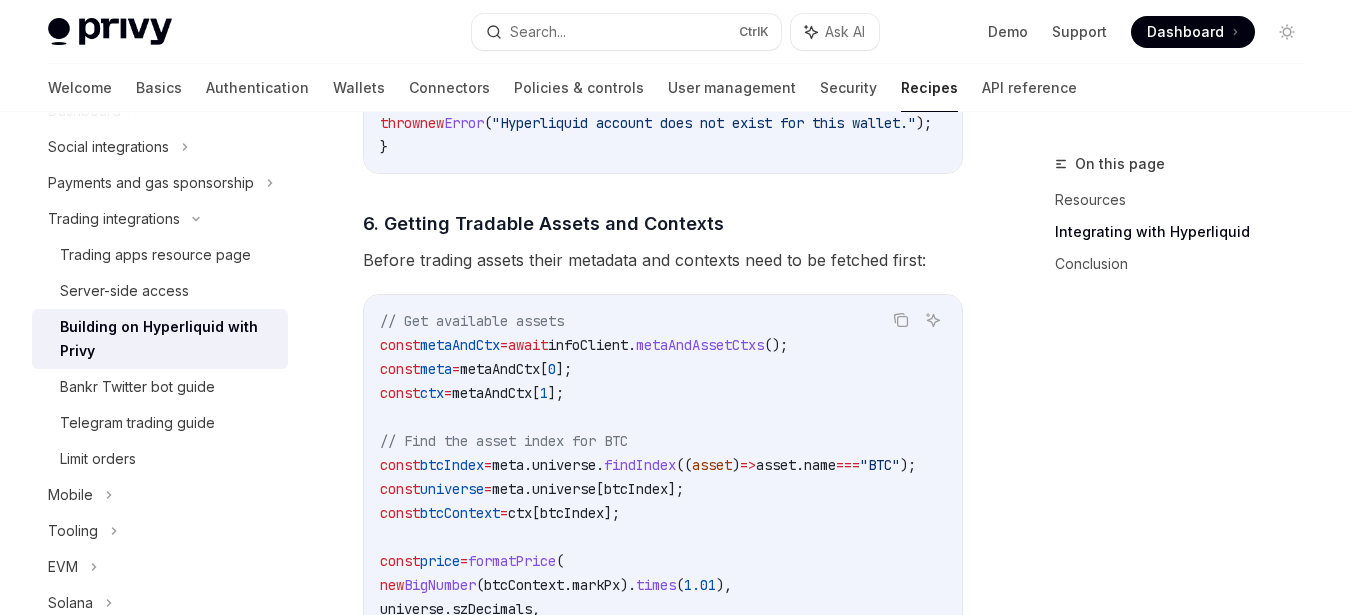 scroll, scrollTop: 2906, scrollLeft: 0, axis: vertical 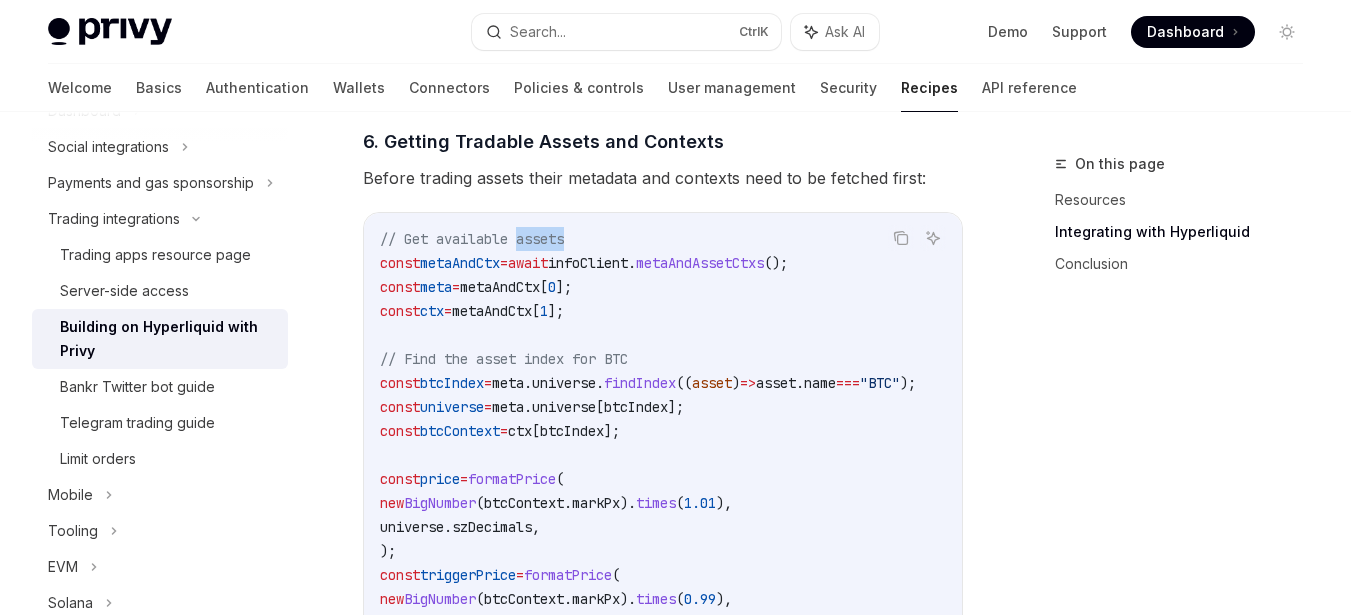click on "​ Setting up Hyperliquid with Privy in NodeJS We’ll be using the  Hyperliquid SDK  with Privy’s ethers.js integration to interact with the Hyperliquid API. ​ 1. Installation First, install the necessary dependencies: Copy Ask AI npm  install  @nktkas/hyperliquid  @privy-io/server-auth  ethers@latest
​ 2. Initialize Privy Server SDK Set up Privy’s server SDK to interact with your managed wallets: Copy Ask AI import  {  PrivyClient  }  from  '@privy-io/server-auth' ;
// Initialize Privy client with your API key
const  privyClient  =  new  PrivyClient ( '[APP_ID]' ,  '[APP_SECRET]' , {
walletApi:  {
authorizationPrivateKey:  '[AUTHORIZATION_PRIVATE_KEY]'  // Optional
}
});
​ 3. Create Ethers Compatible Signer Use Privy’s  createEthersSigner  utility to create an ethers-compatible signer: Copy Ask AI import  {  ethers  }  from  'ethers' ;
import  {  createEthersSigner  }  from  '@privy-io/server-auth/ethers' ;
const  provider  =  new" at bounding box center [663, -132] 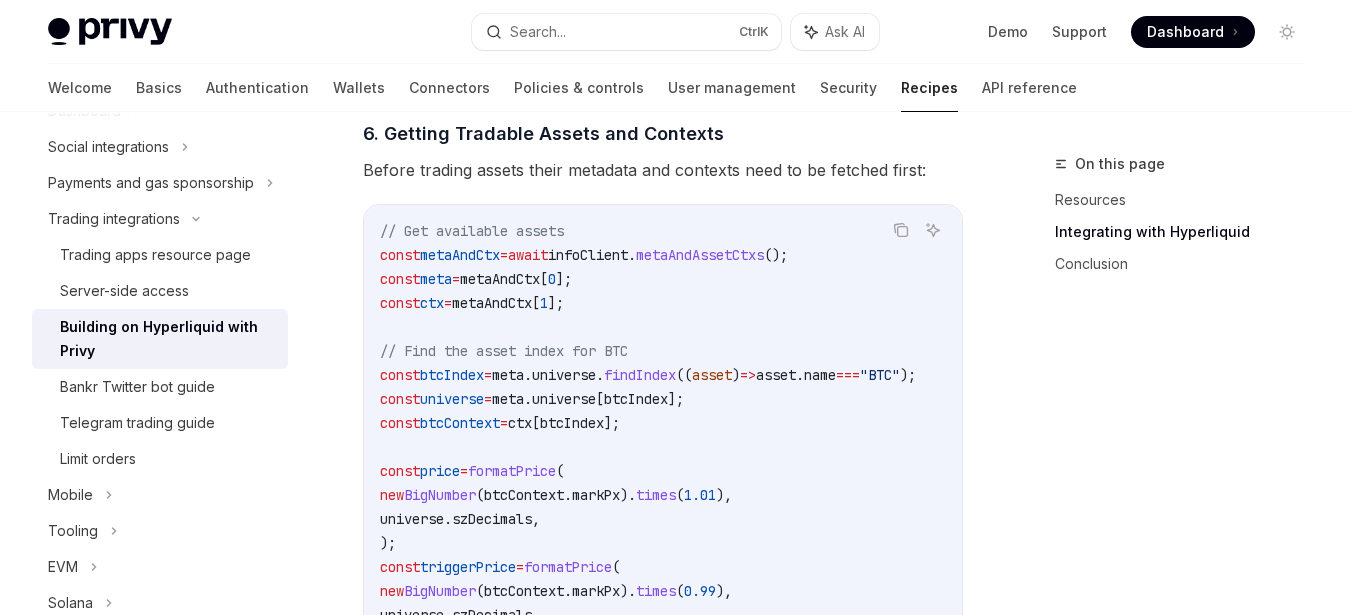 click on "Before trading assets their metadata and contexts need to be fetched first:" at bounding box center [663, 170] 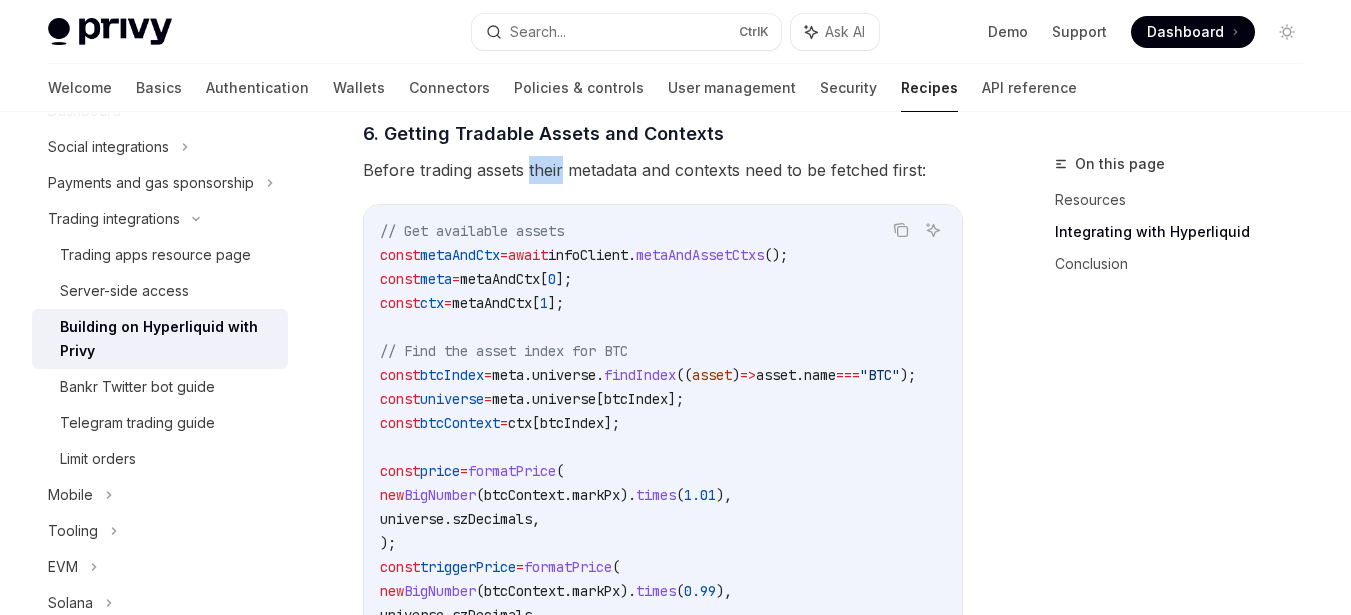 click on "Before trading assets their metadata and contexts need to be fetched first:" at bounding box center [663, 170] 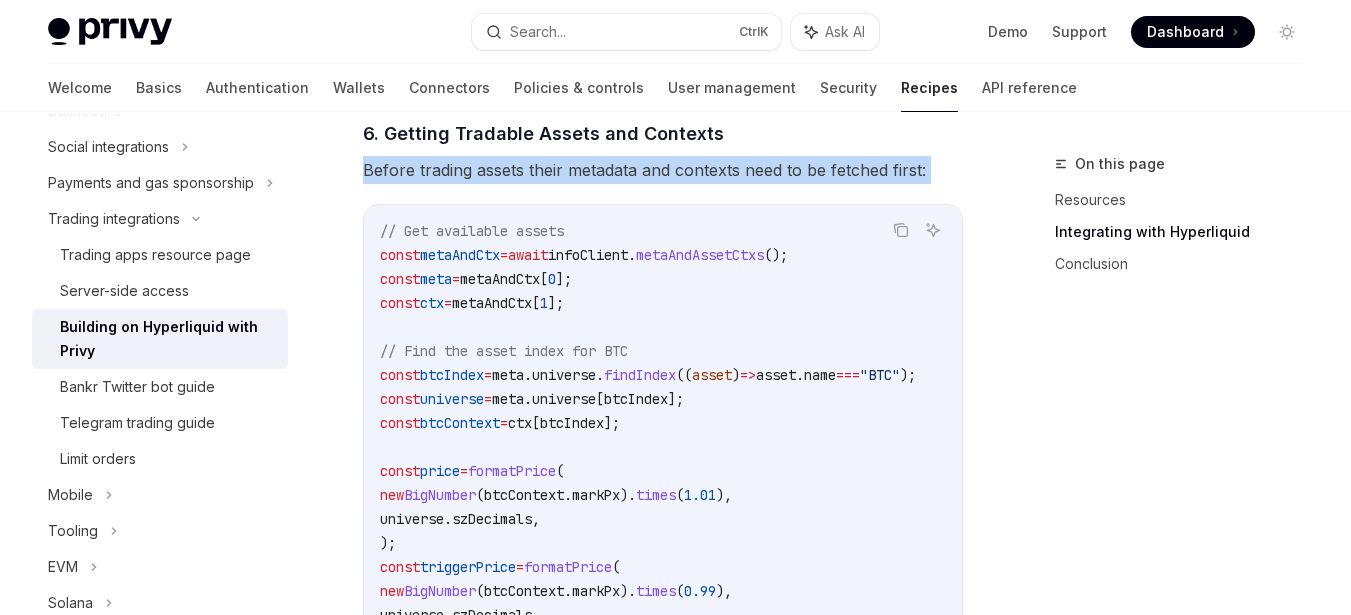 click on "Before trading assets their metadata and contexts need to be fetched first:" at bounding box center (663, 170) 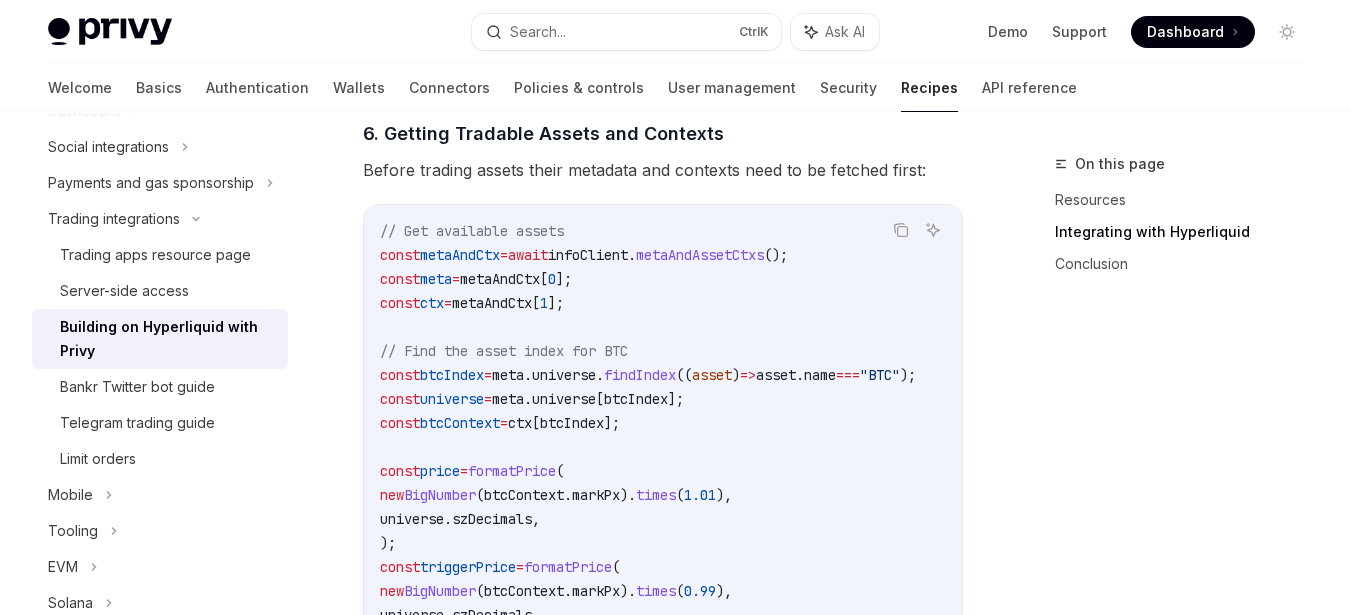 click on "On this page Resources Integrating with Hyperliquid Conclusion" at bounding box center [1167, 383] 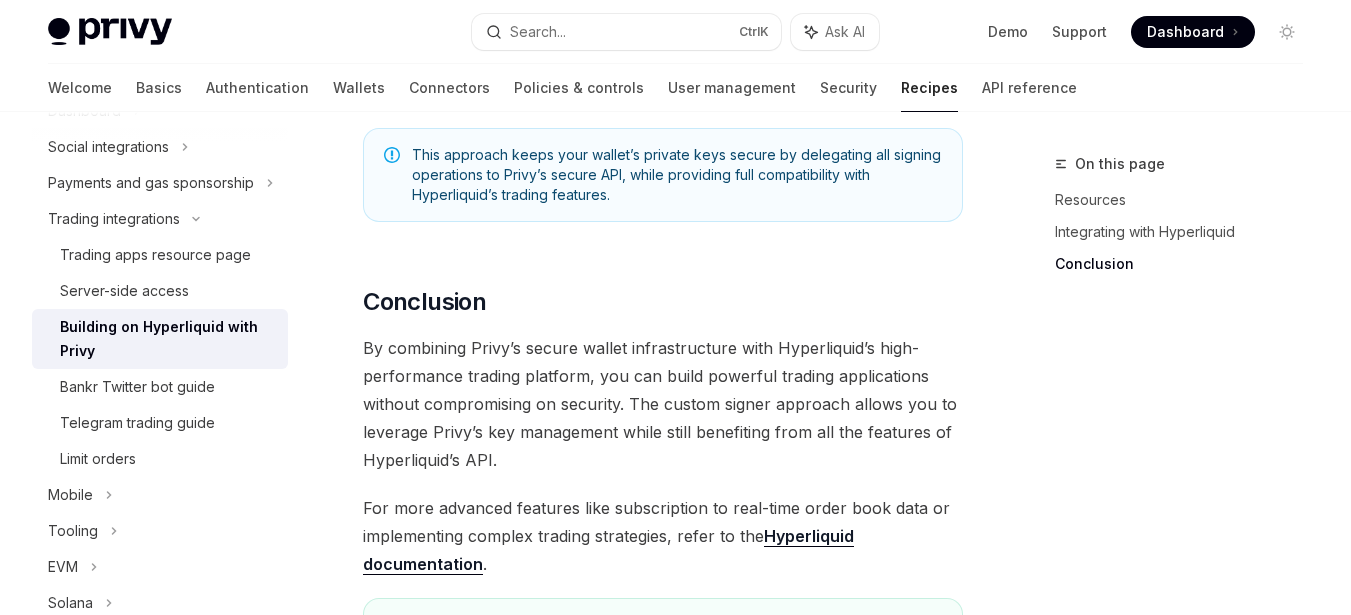 scroll, scrollTop: 4306, scrollLeft: 0, axis: vertical 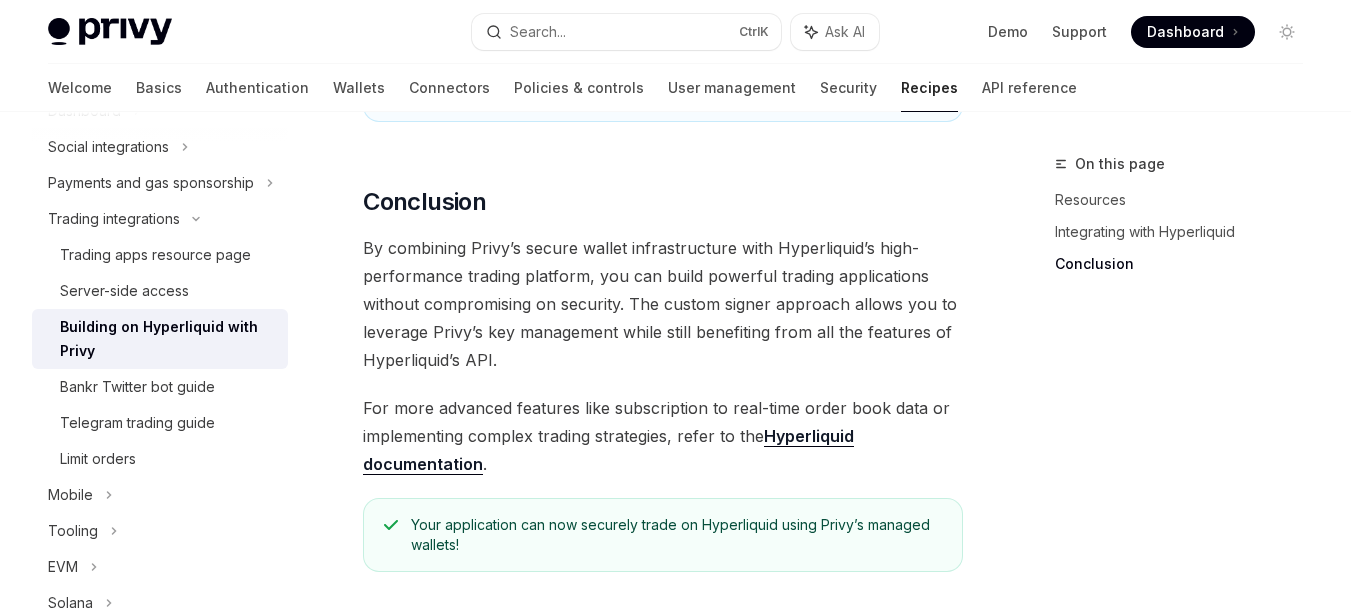 click on "By combining Privy’s secure wallet infrastructure with Hyperliquid’s high-performance trading platform, you can build powerful trading applications without compromising on security. The custom signer approach allows you to leverage Privy’s key management while still benefiting from all the features of Hyperliquid’s API." at bounding box center (663, 304) 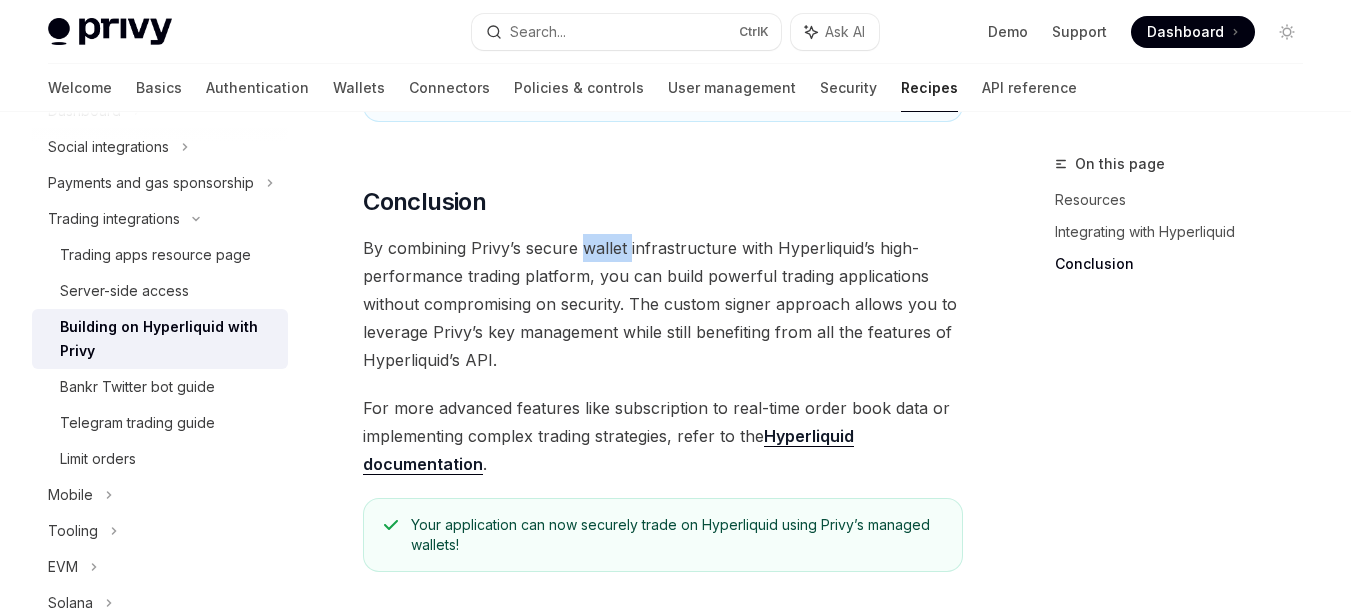 click on "By combining Privy’s secure wallet infrastructure with Hyperliquid’s high-performance trading platform, you can build powerful trading applications without compromising on security. The custom signer approach allows you to leverage Privy’s key management while still benefiting from all the features of Hyperliquid’s API." at bounding box center (663, 304) 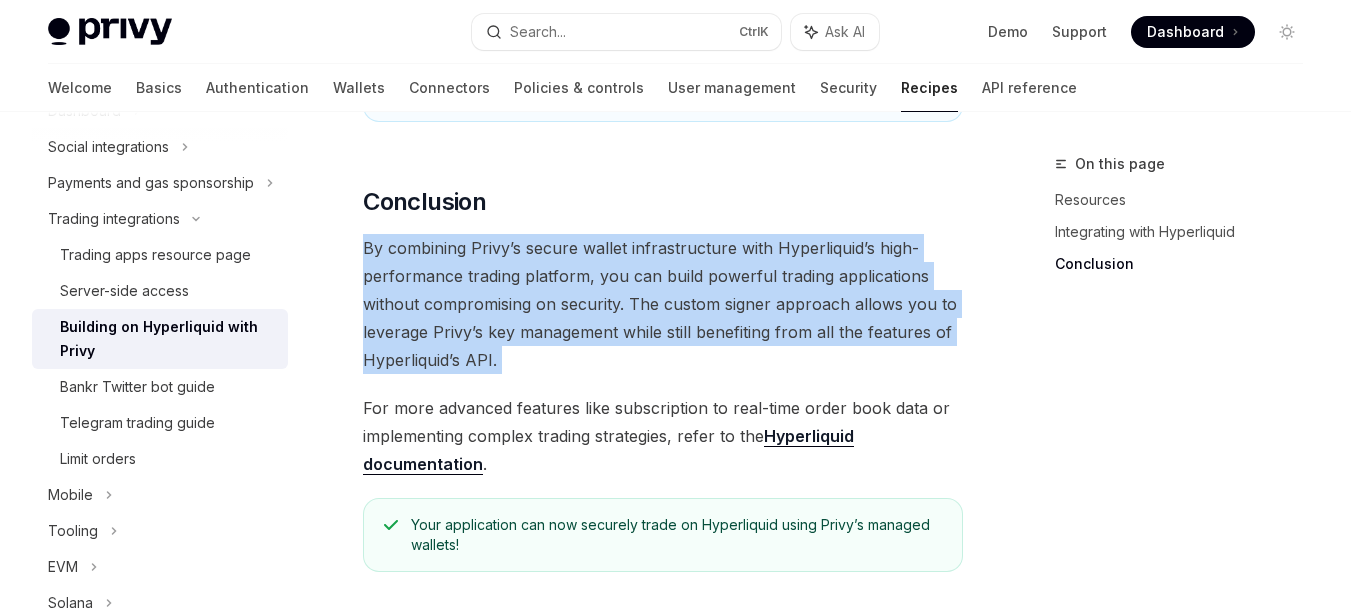 click on "By combining Privy’s secure wallet infrastructure with Hyperliquid’s high-performance trading platform, you can build powerful trading applications without compromising on security. The custom signer approach allows you to leverage Privy’s key management while still benefiting from all the features of Hyperliquid’s API." at bounding box center [663, 304] 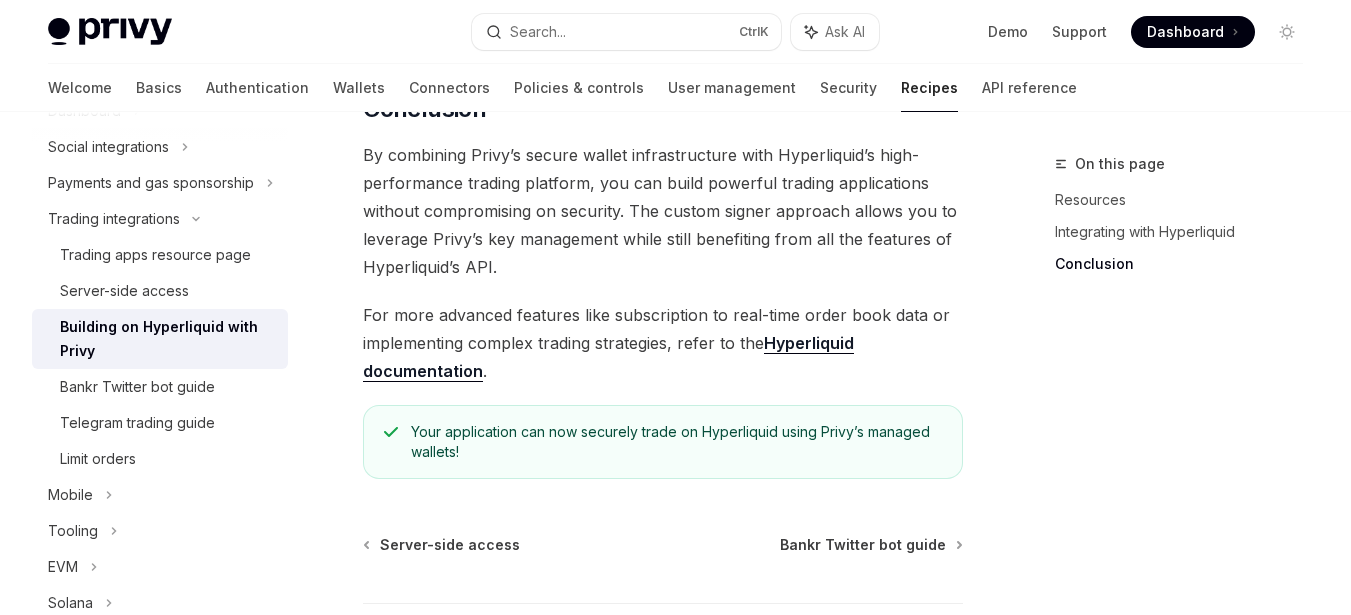 scroll, scrollTop: 4506, scrollLeft: 0, axis: vertical 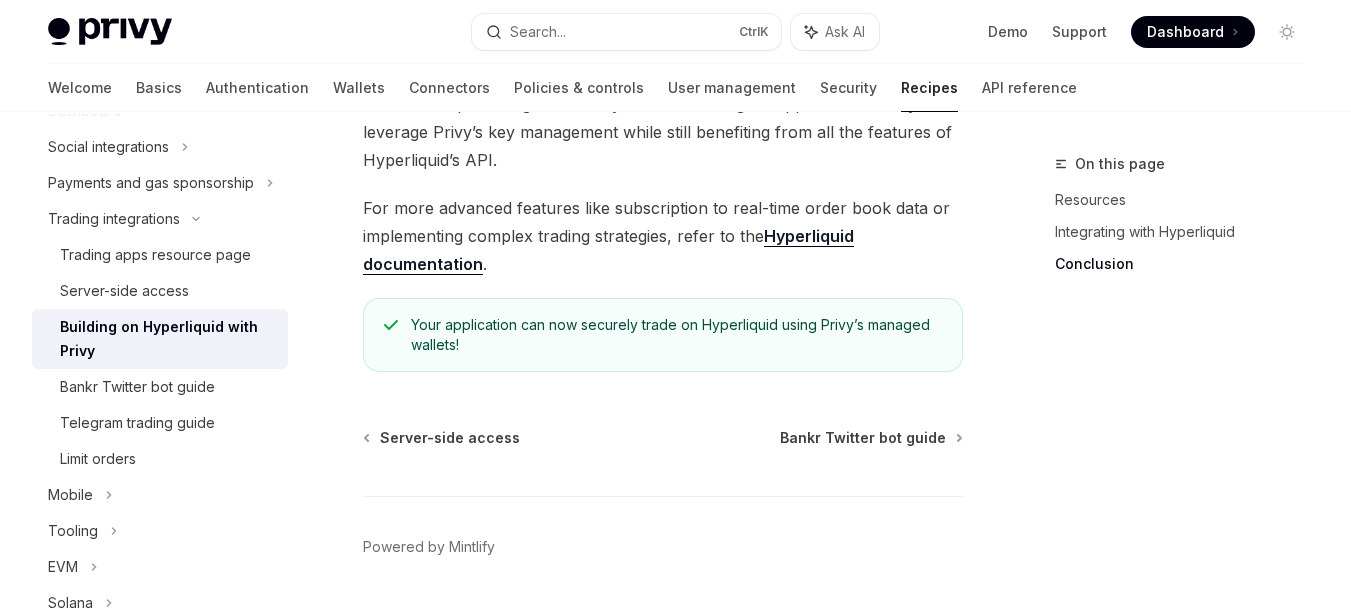 click on "For more advanced features like subscription to real-time order book data or implementing complex trading strategies, refer to the  Hyperliquid documentation ." at bounding box center (663, 236) 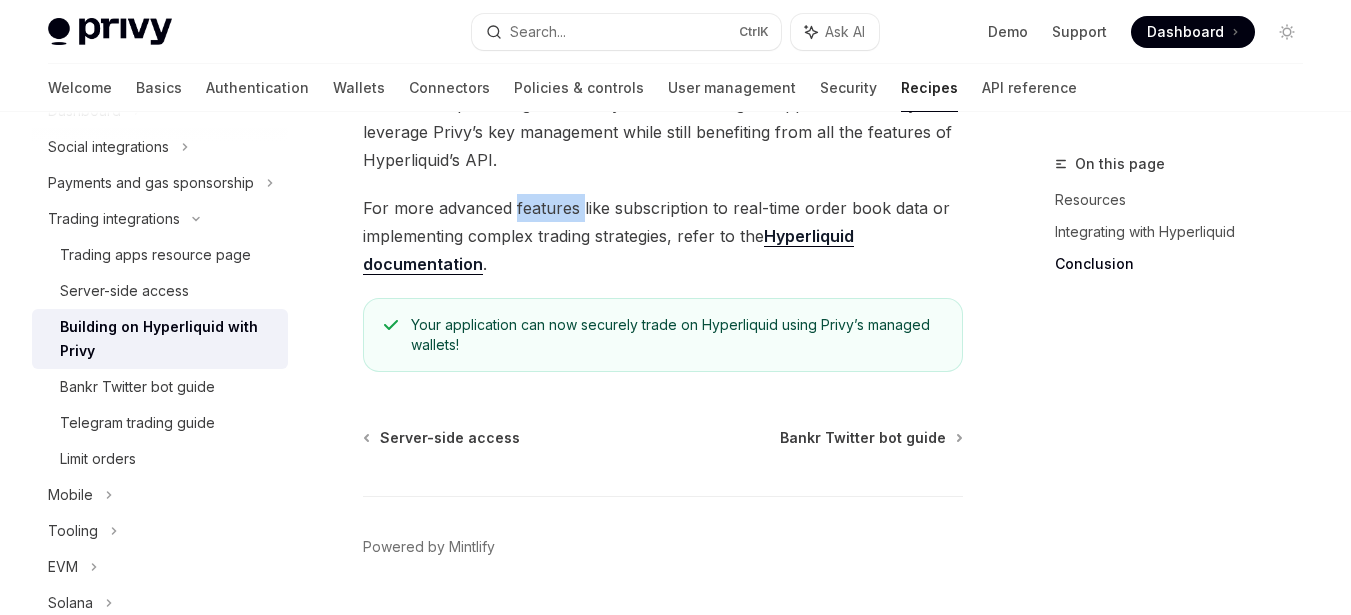 click on "For more advanced features like subscription to real-time order book data or implementing complex trading strategies, refer to the  Hyperliquid documentation ." at bounding box center [663, 236] 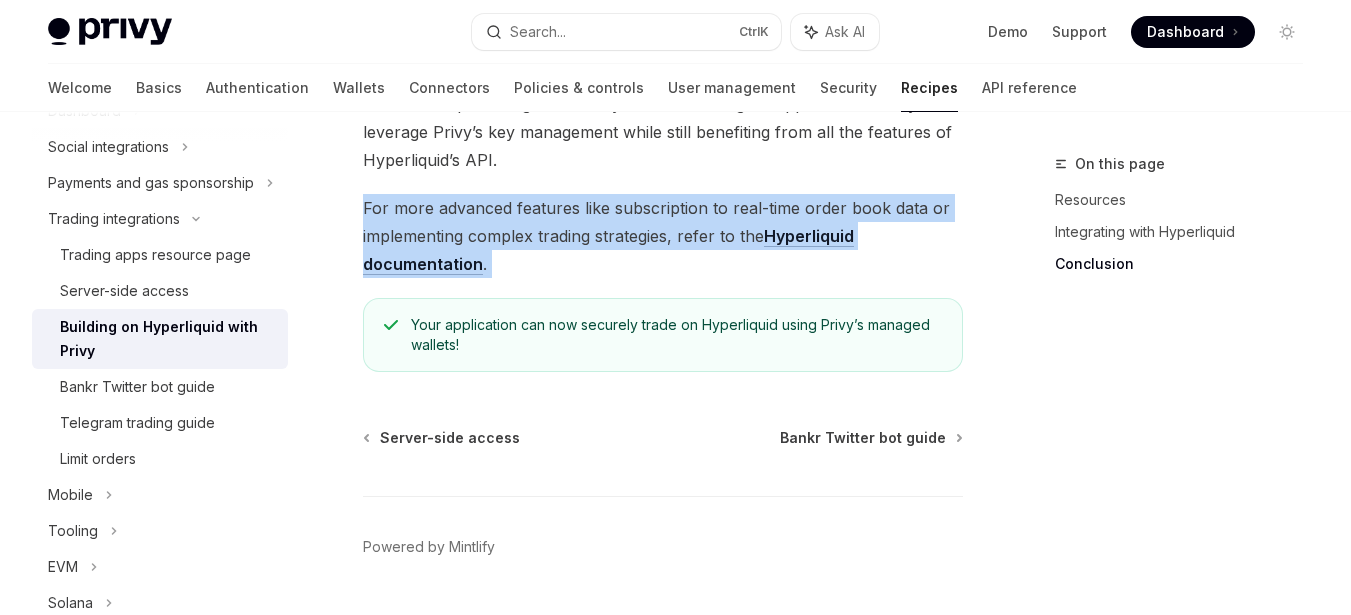 click on "For more advanced features like subscription to real-time order book data or implementing complex trading strategies, refer to the  Hyperliquid documentation ." at bounding box center (663, 236) 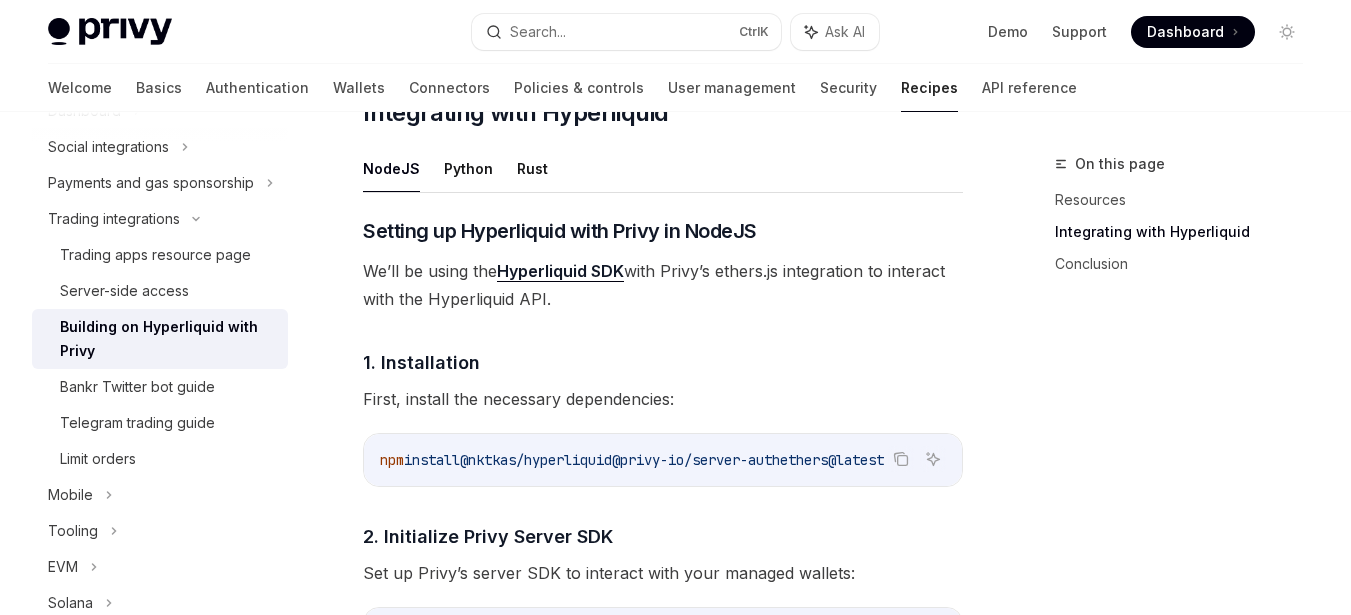 scroll, scrollTop: 906, scrollLeft: 0, axis: vertical 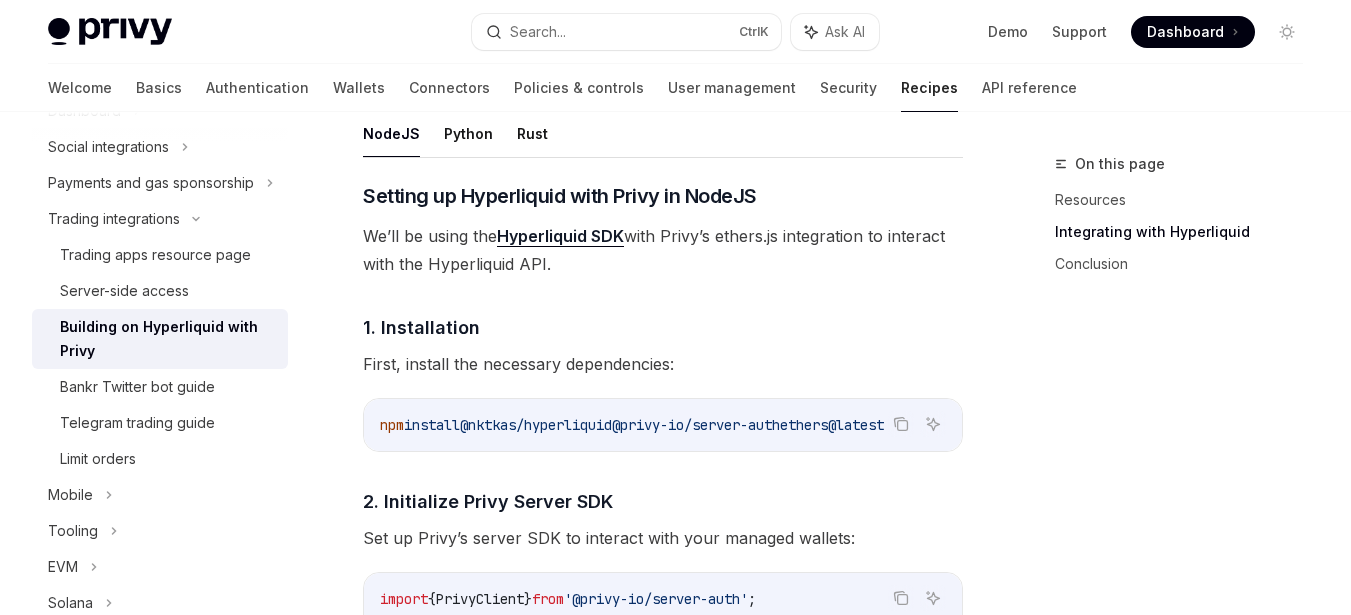 click on "We’ll be using the  Hyperliquid SDK  with Privy’s ethers.js integration to interact with the Hyperliquid API." at bounding box center (663, 250) 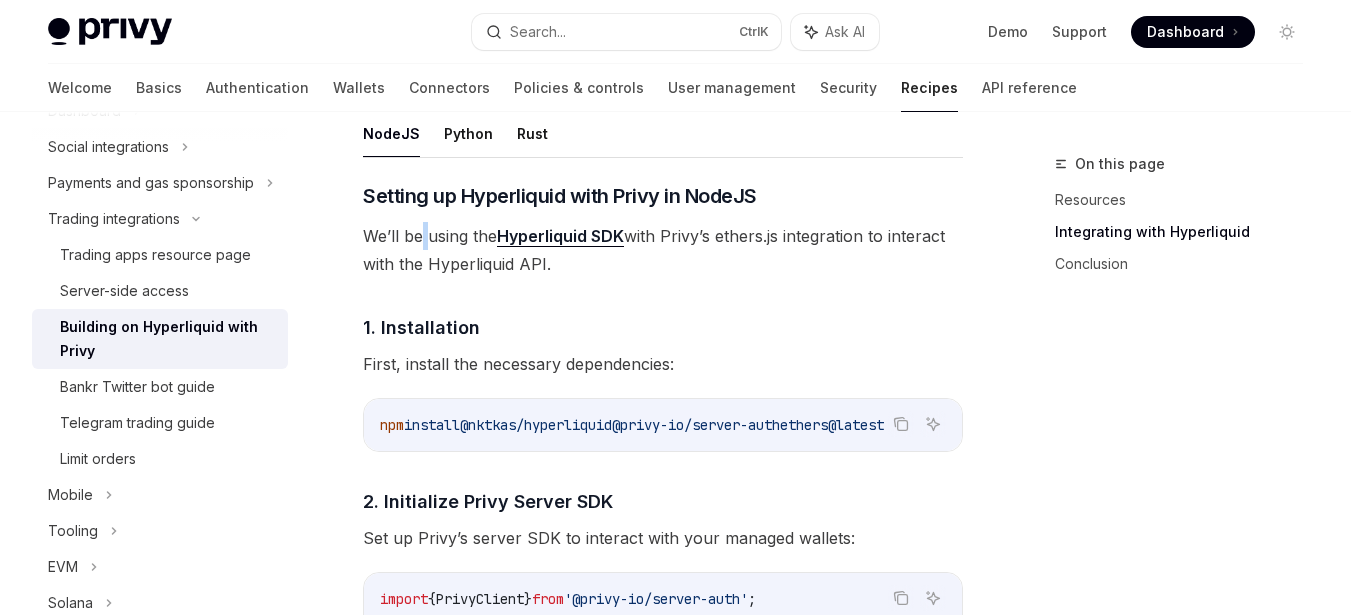 click on "We’ll be using the  Hyperliquid SDK  with Privy’s ethers.js integration to interact with the Hyperliquid API." at bounding box center [663, 250] 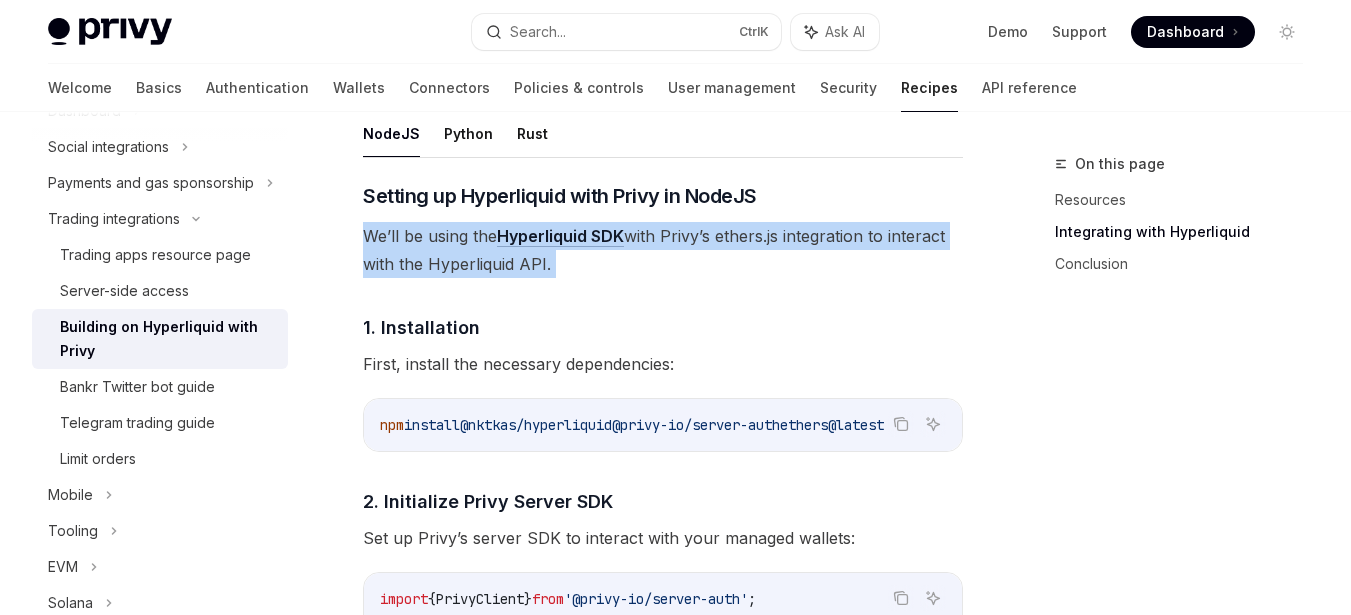click on "We’ll be using the  Hyperliquid SDK  with Privy’s ethers.js integration to interact with the Hyperliquid API." at bounding box center (663, 250) 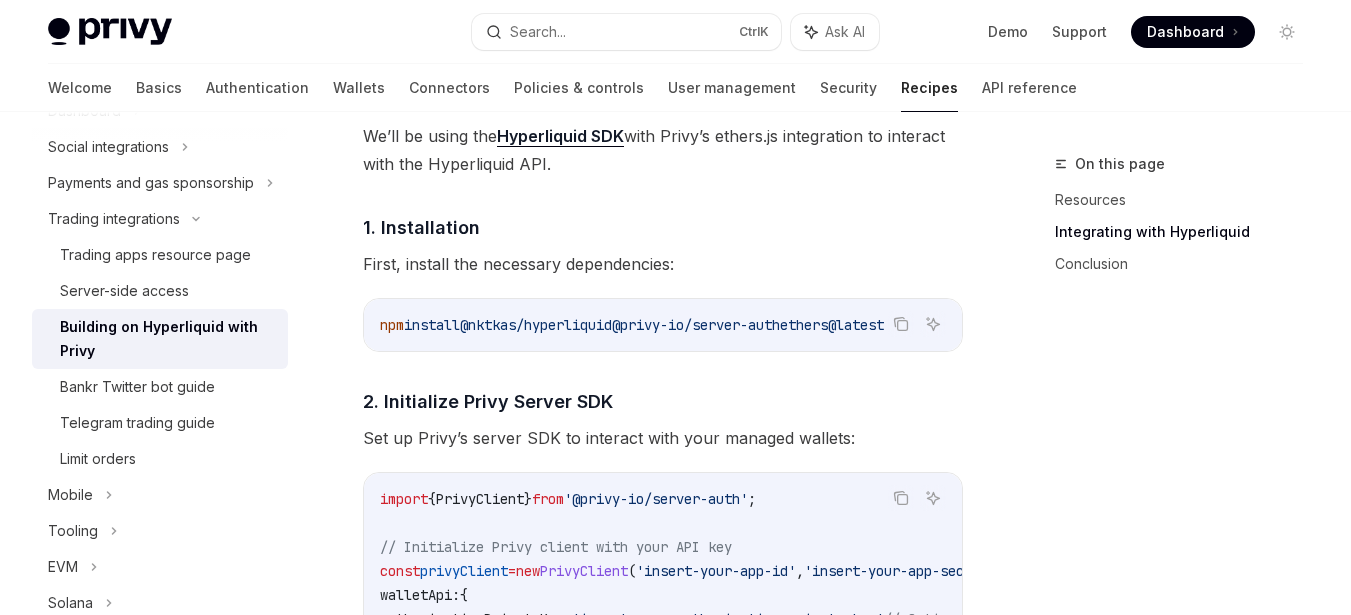 click on "On this page Resources Integrating with Hyperliquid Conclusion" at bounding box center [1167, 383] 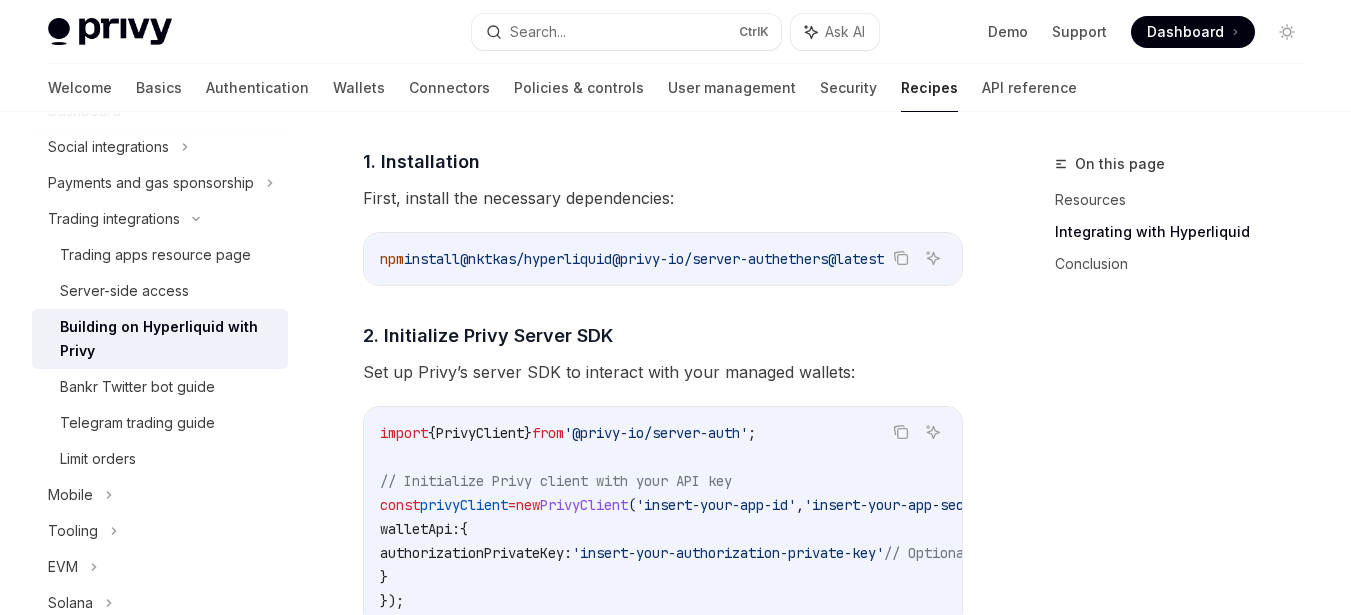 scroll, scrollTop: 1106, scrollLeft: 0, axis: vertical 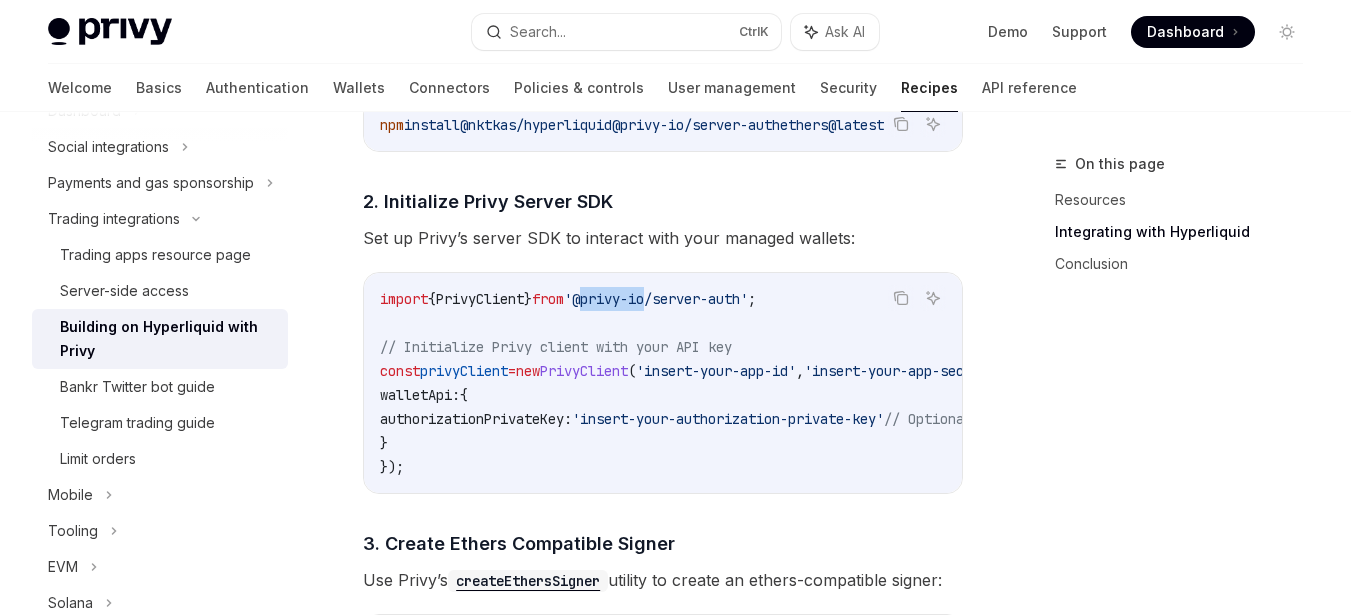 drag, startPoint x: 626, startPoint y: 310, endPoint x: 691, endPoint y: 314, distance: 65.12296 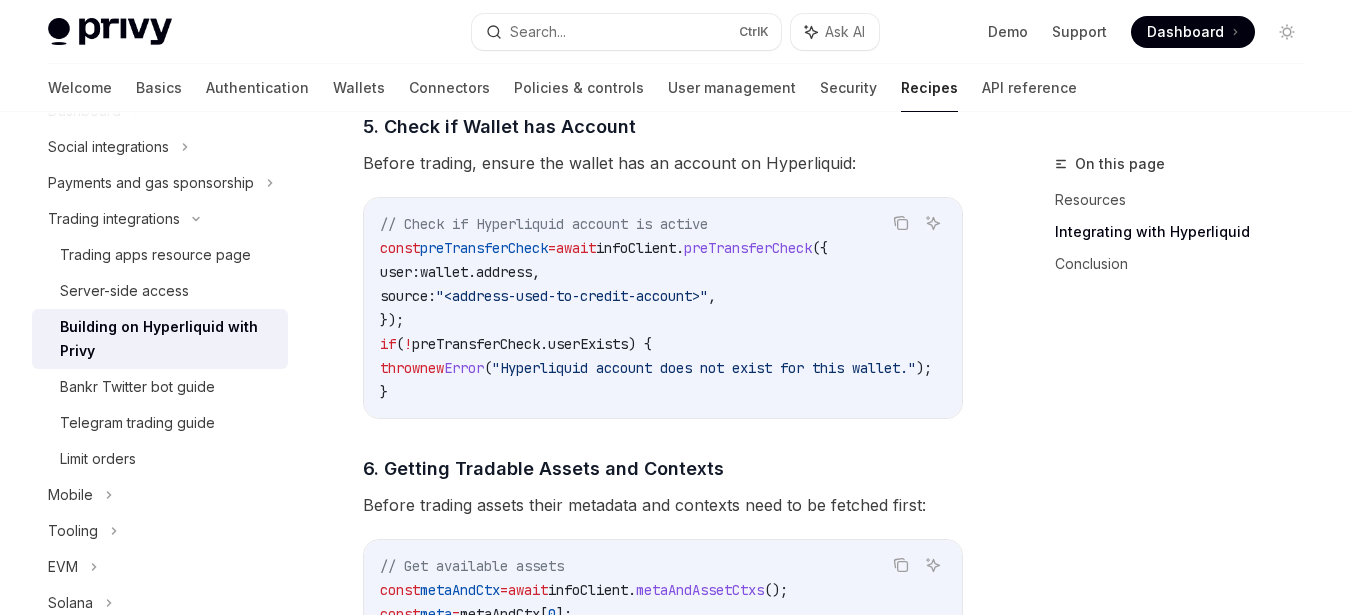 scroll, scrollTop: 2606, scrollLeft: 0, axis: vertical 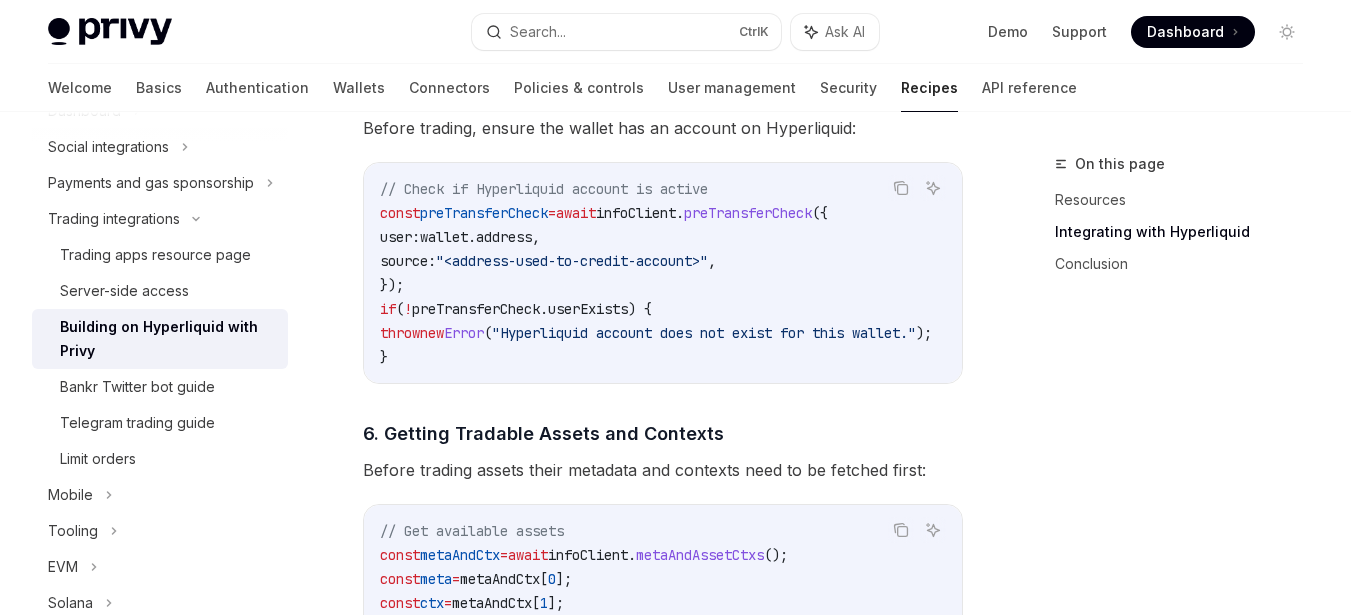 click on "preTransferCheck" at bounding box center [484, 213] 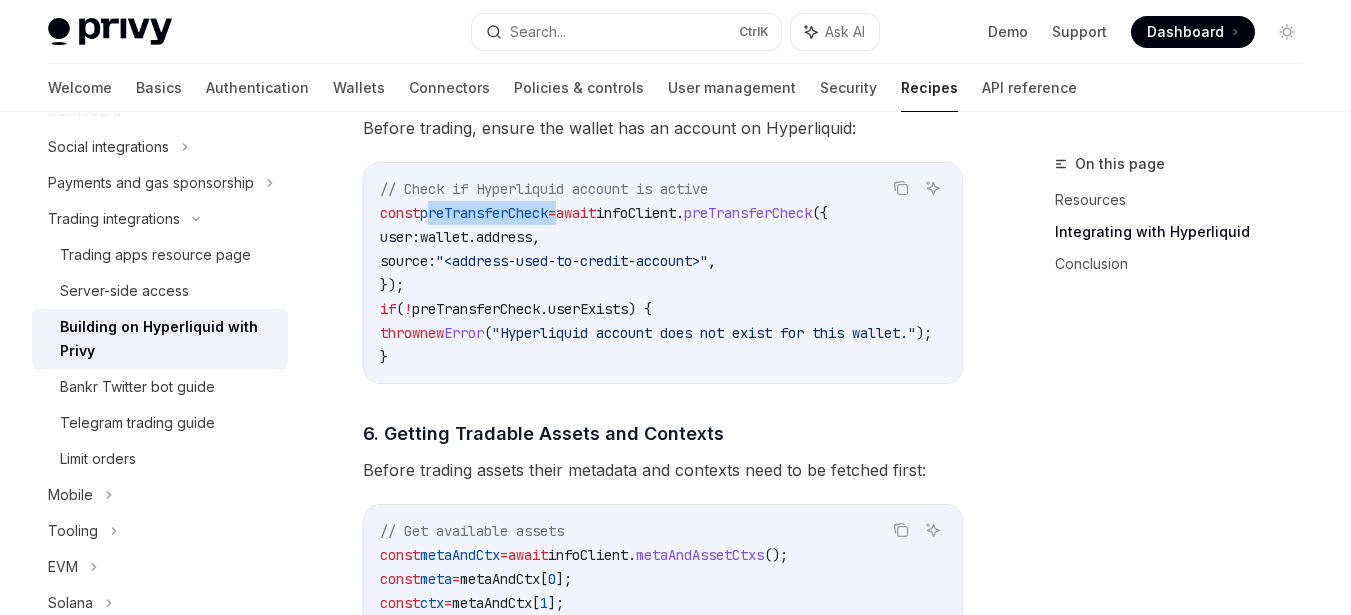 click on "preTransferCheck" at bounding box center [484, 213] 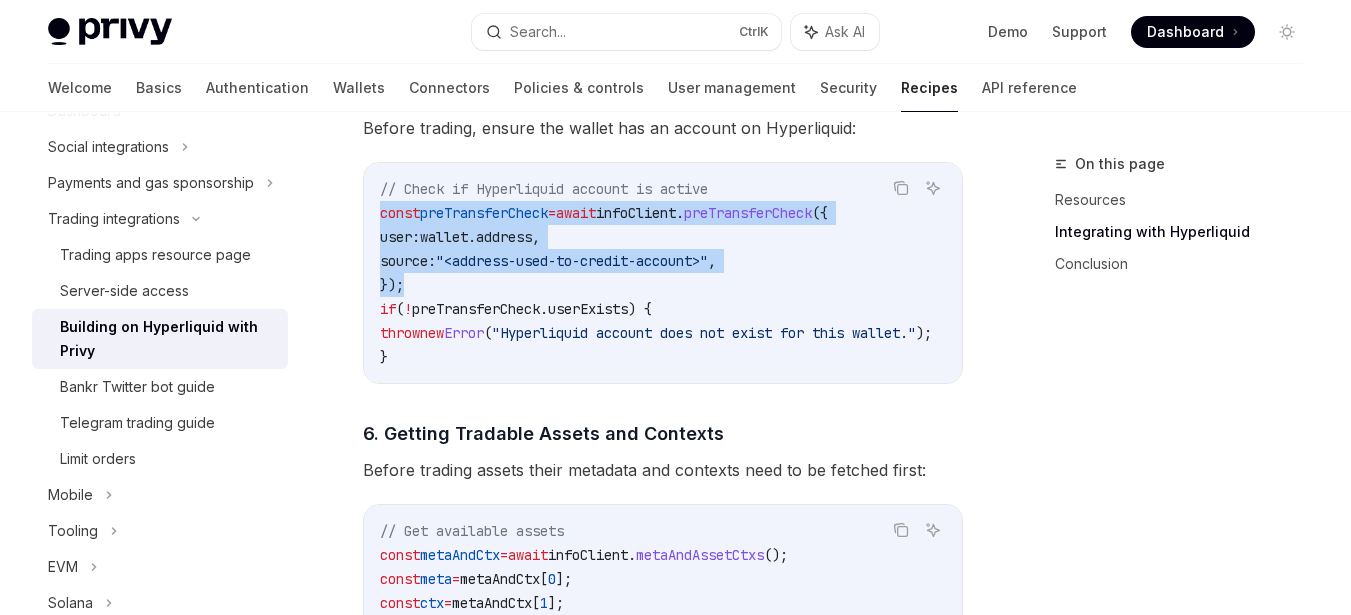 drag, startPoint x: 378, startPoint y: 241, endPoint x: 448, endPoint y: 302, distance: 92.84934 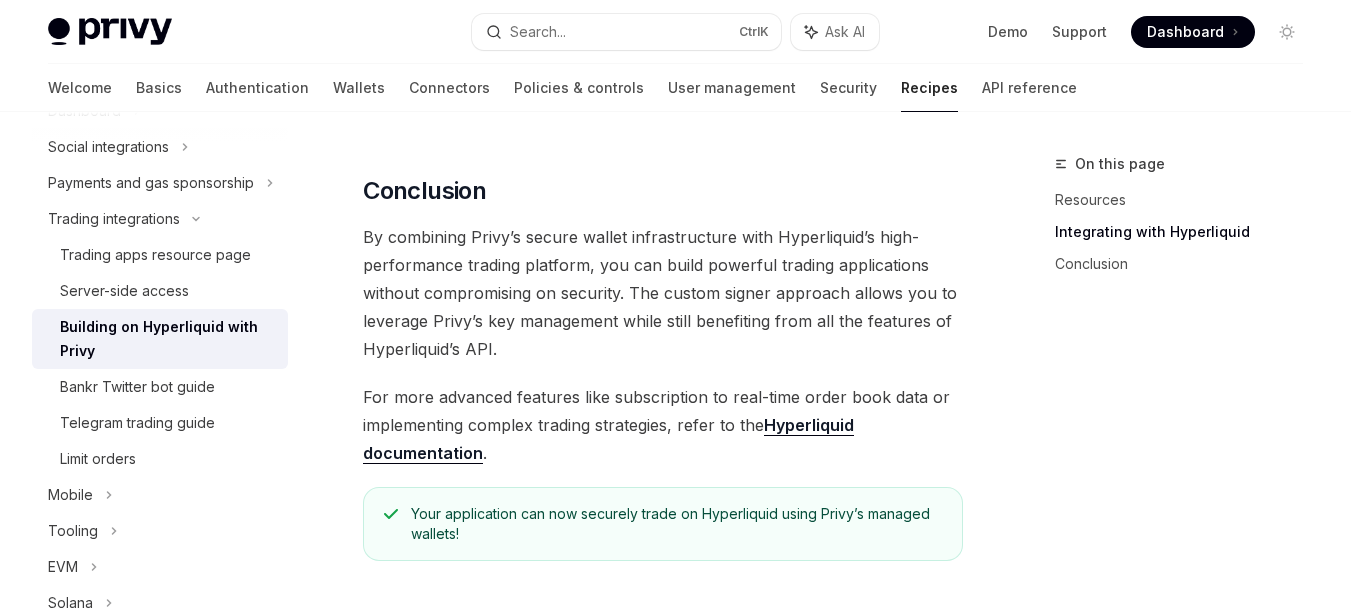scroll, scrollTop: 4406, scrollLeft: 0, axis: vertical 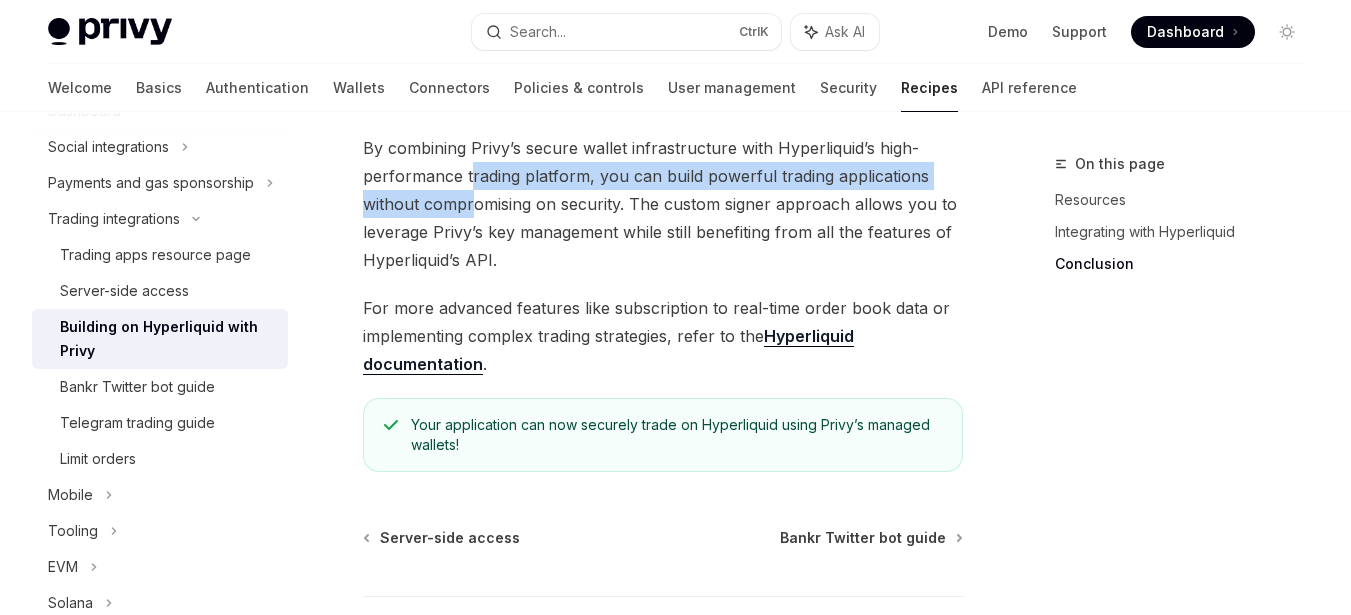 click on "By combining Privy’s secure wallet infrastructure with Hyperliquid’s high-performance trading platform, you can build powerful trading applications without compromising on security. The custom signer approach allows you to leverage Privy’s key management while still benefiting from all the features of Hyperliquid’s API." at bounding box center [663, 204] 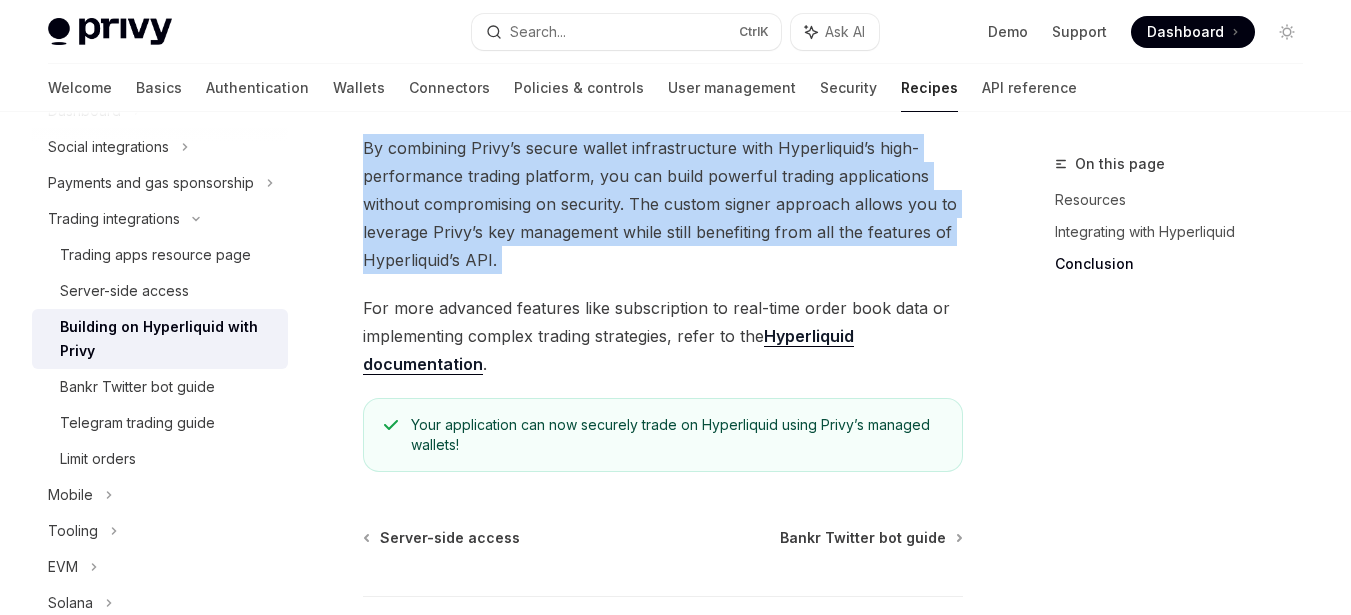 click on "By combining Privy’s secure wallet infrastructure with Hyperliquid’s high-performance trading platform, you can build powerful trading applications without compromising on security. The custom signer approach allows you to leverage Privy’s key management while still benefiting from all the features of Hyperliquid’s API." at bounding box center [663, 204] 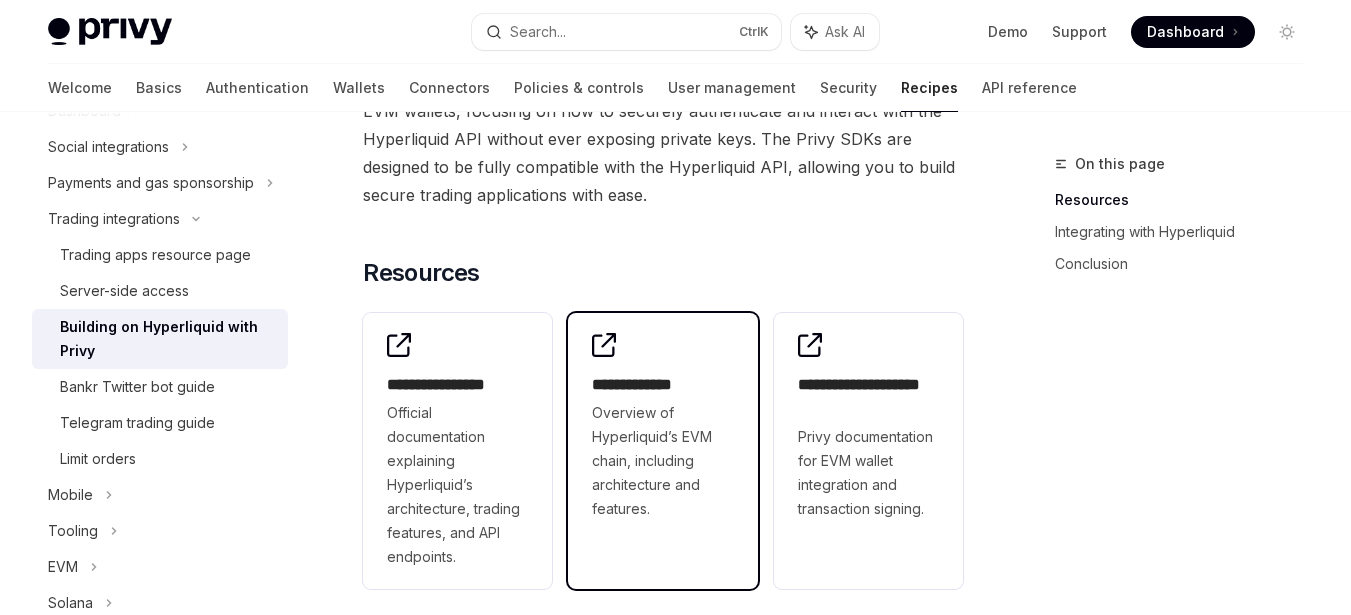 scroll, scrollTop: 306, scrollLeft: 0, axis: vertical 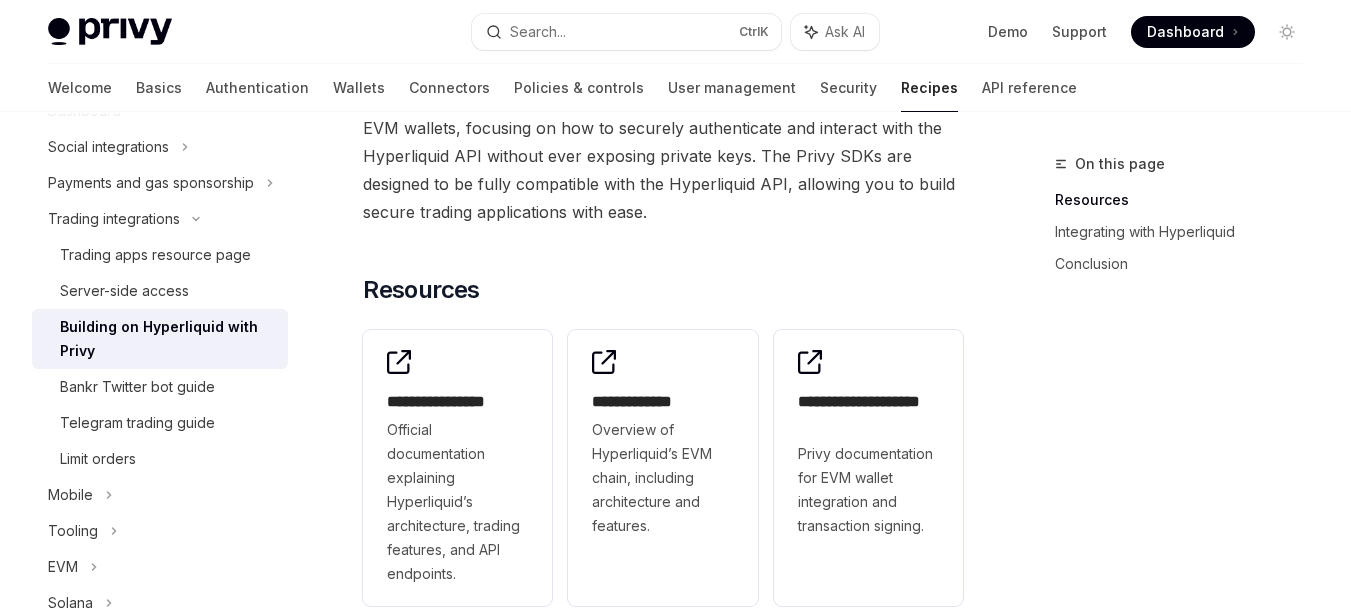 click on "**********" at bounding box center (663, 2277) 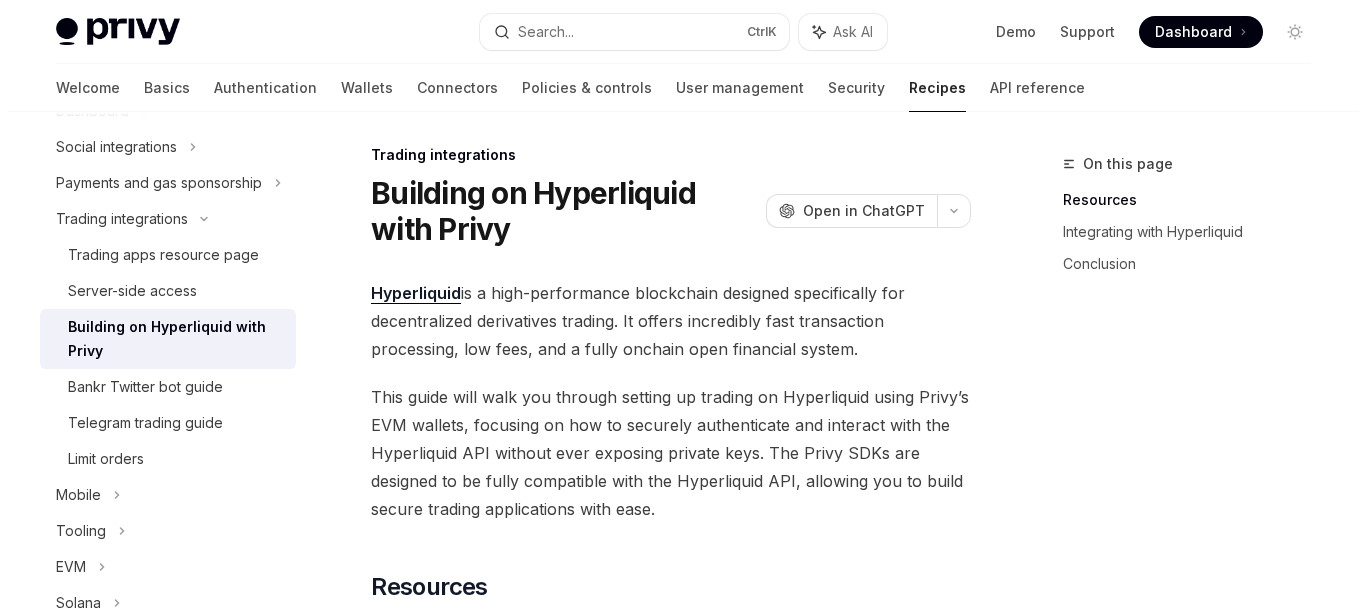 scroll, scrollTop: 0, scrollLeft: 0, axis: both 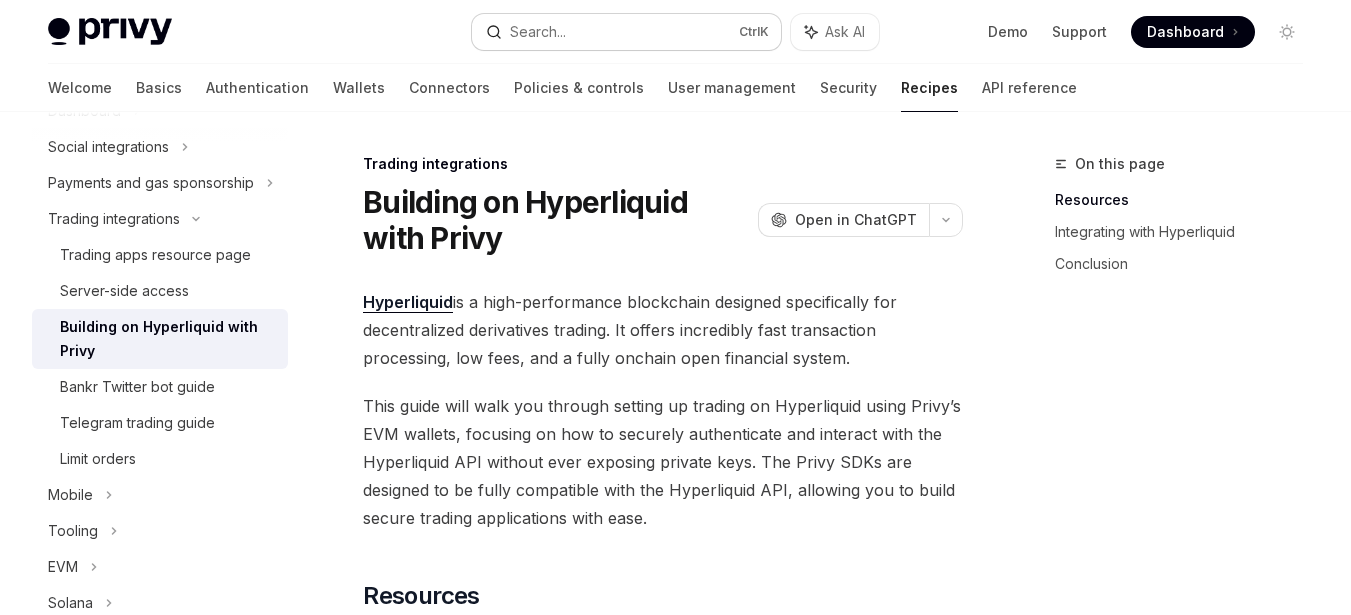 click on "Search..." at bounding box center [526, 32] 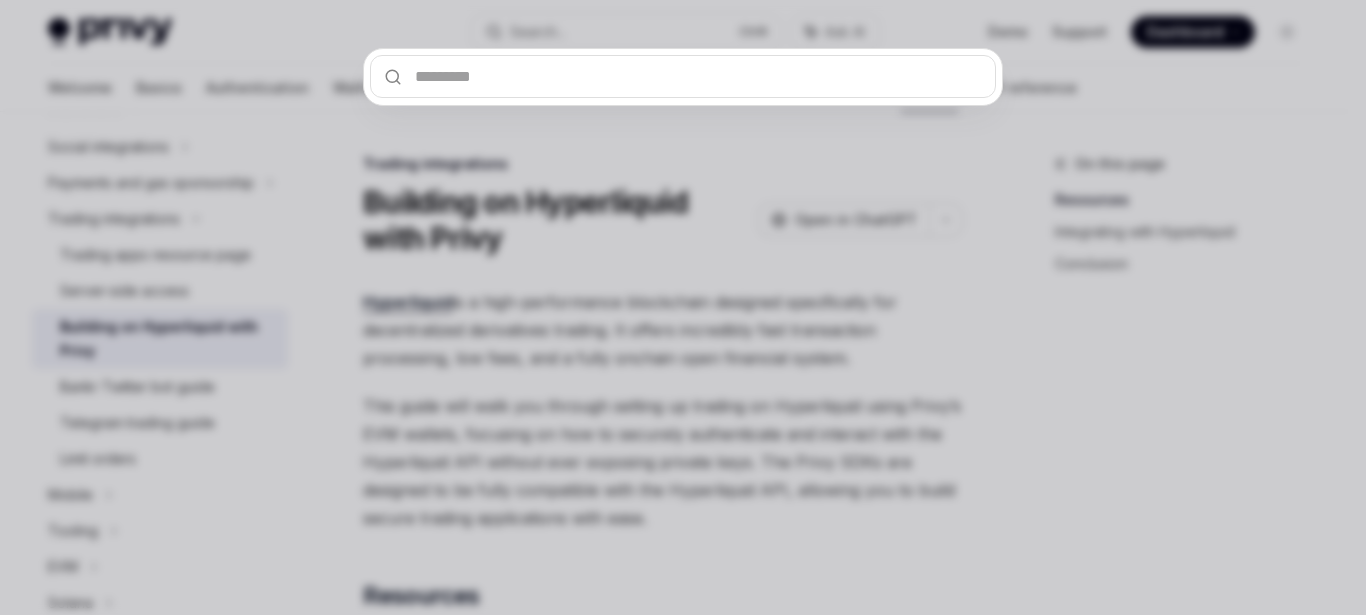 scroll, scrollTop: 0, scrollLeft: 14, axis: horizontal 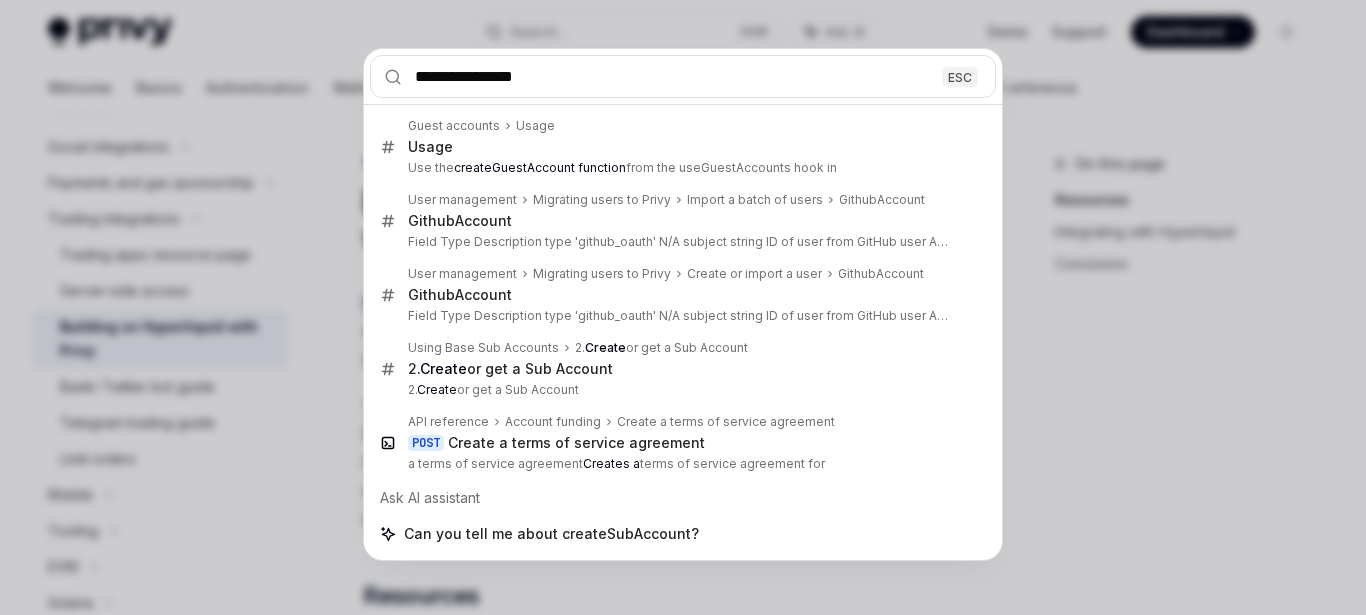 type on "**********" 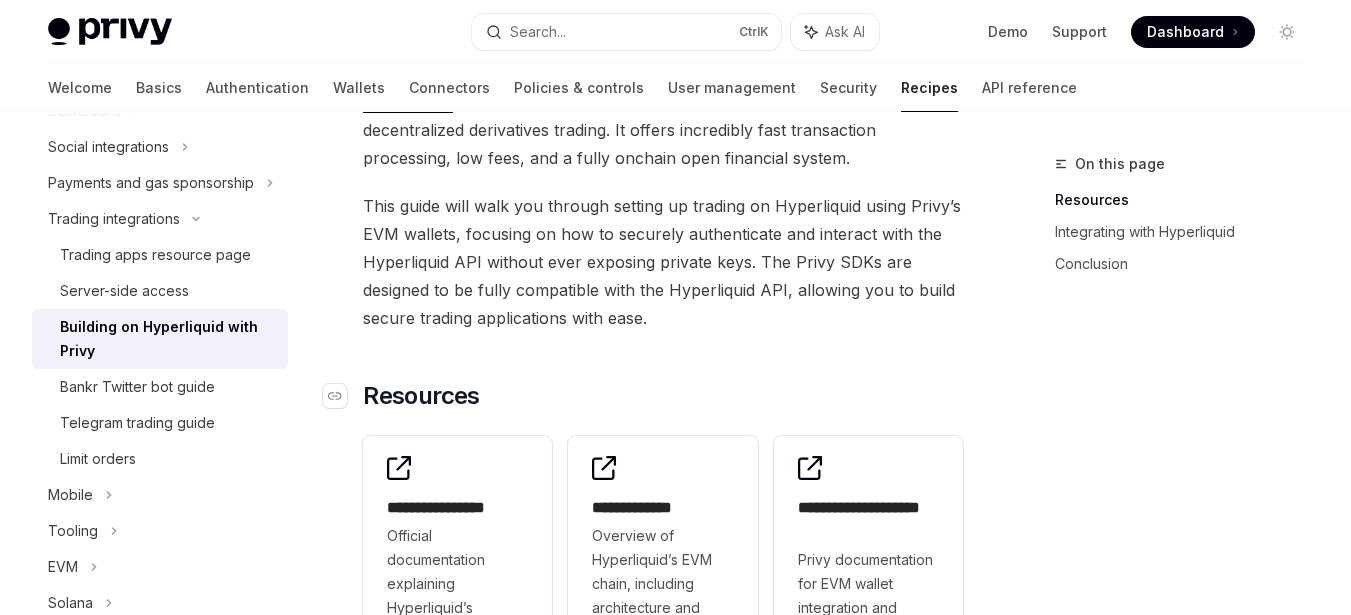 scroll, scrollTop: 0, scrollLeft: 0, axis: both 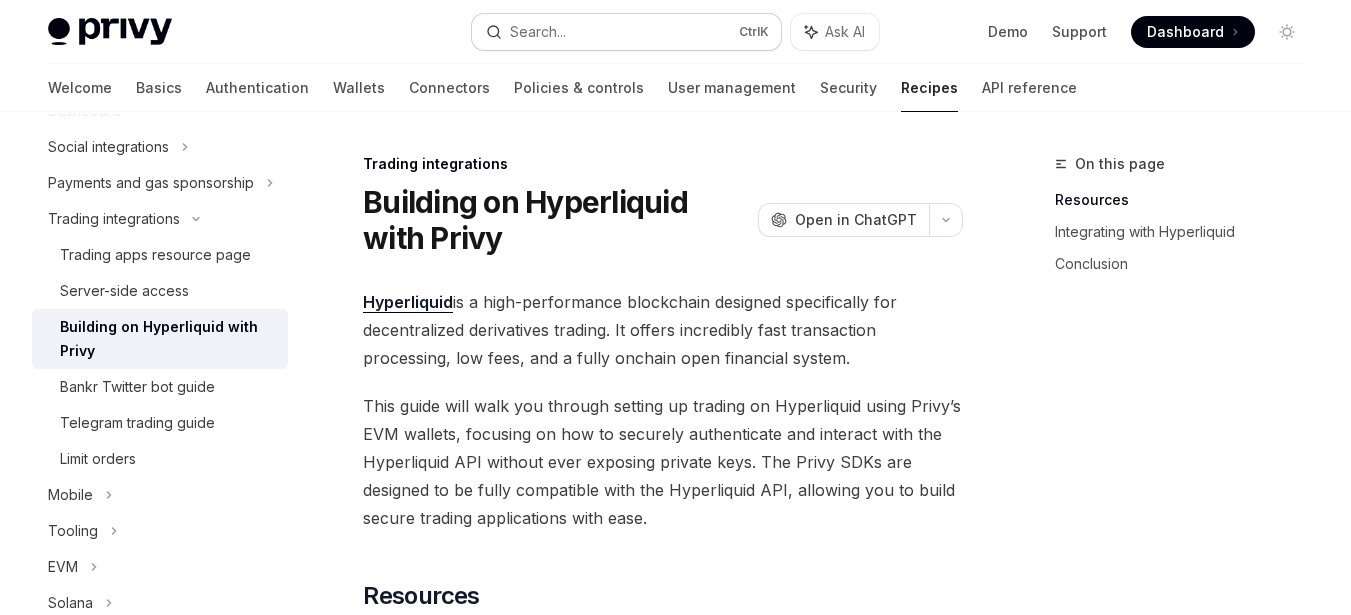 click on "Search..." at bounding box center (538, 32) 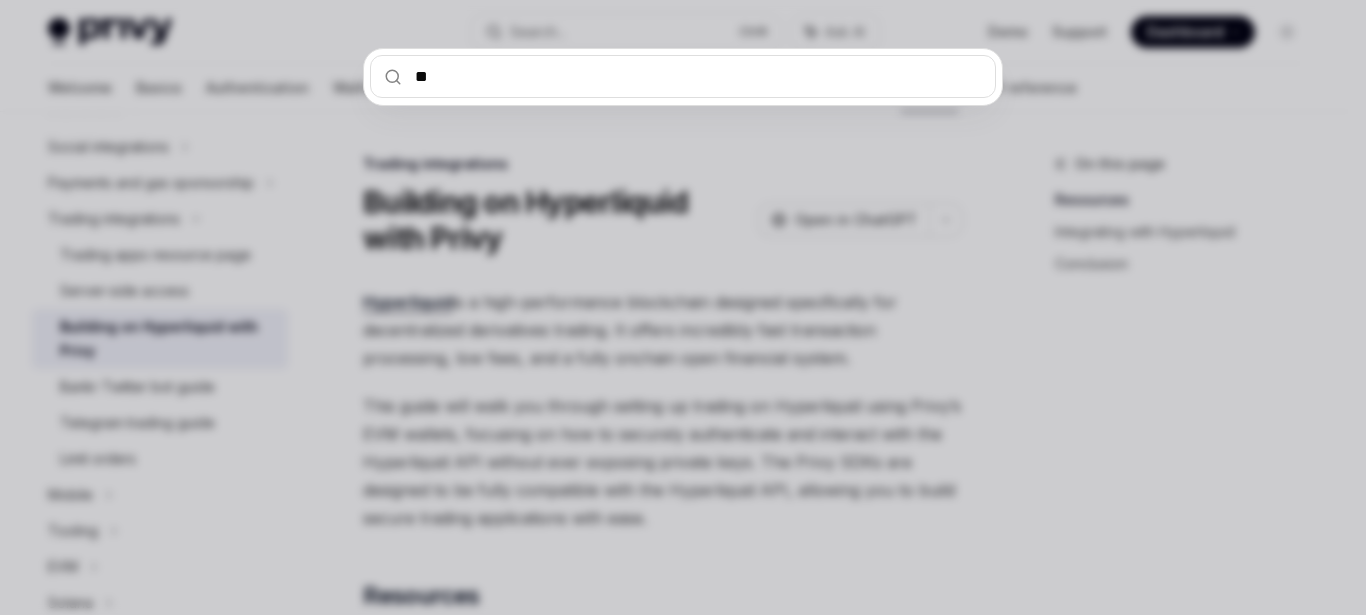 type on "*" 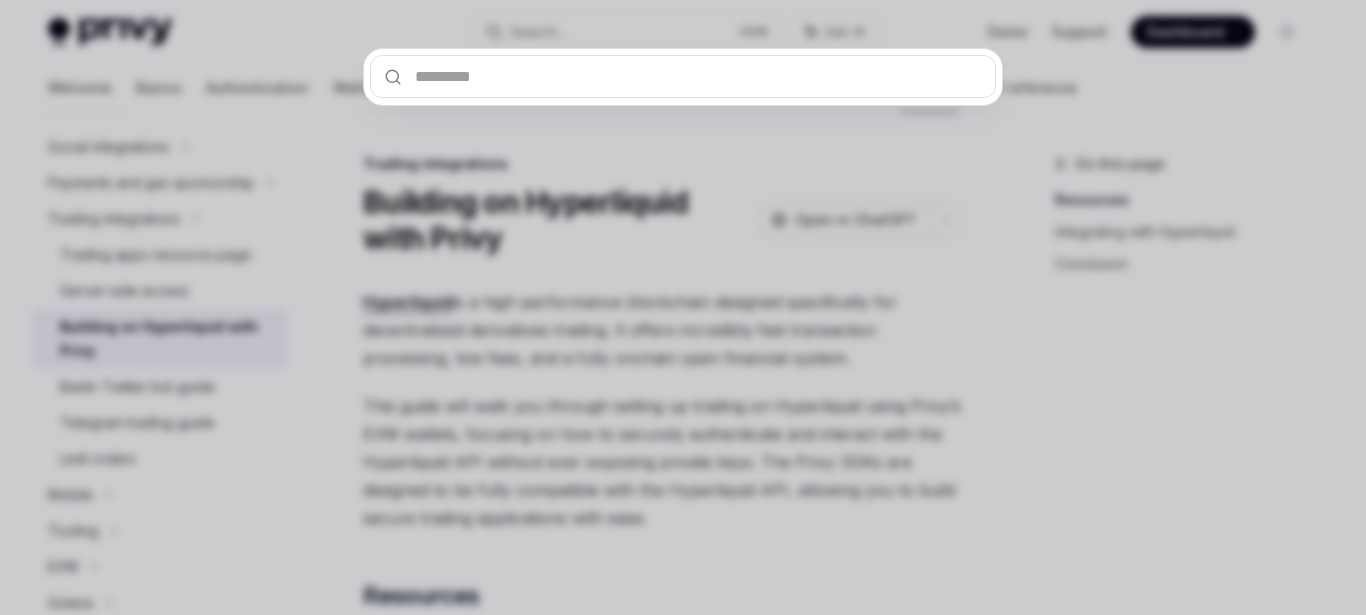 type on "*" 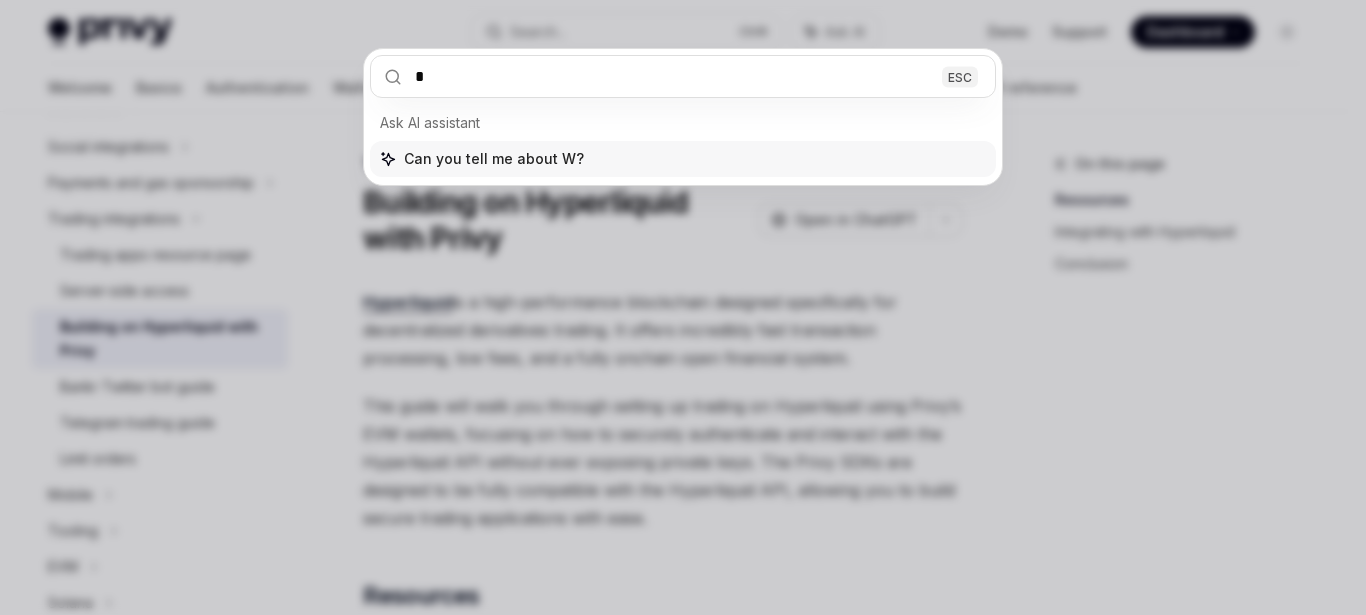 type on "*" 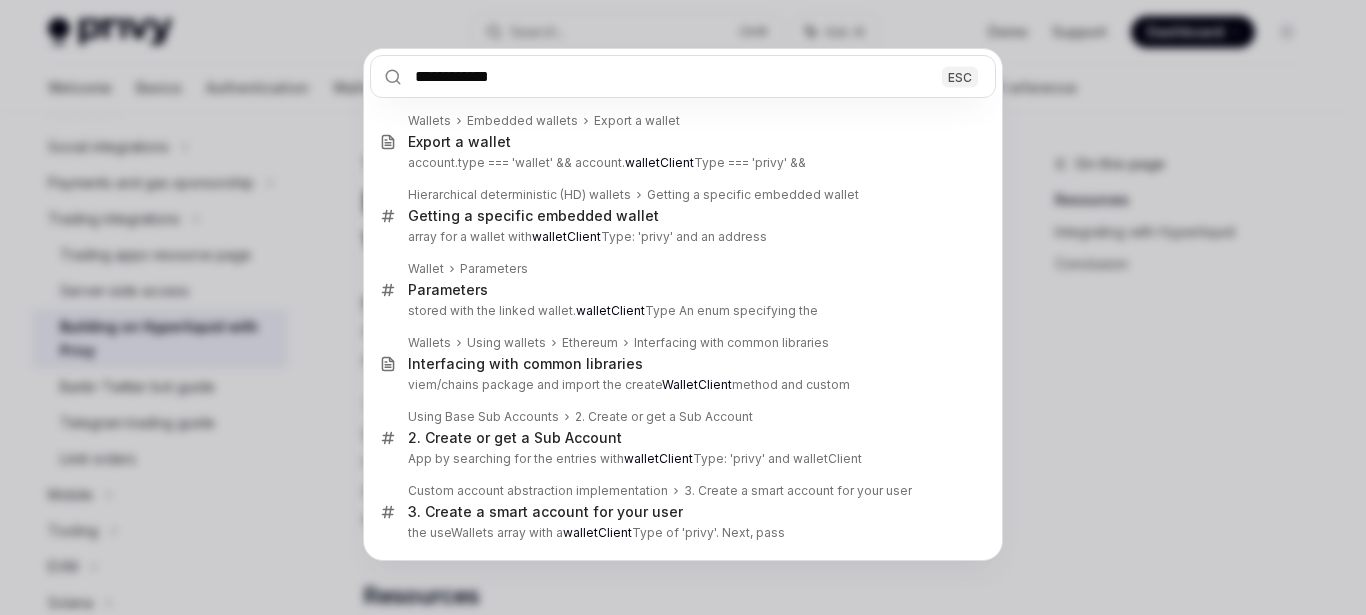 type on "**********" 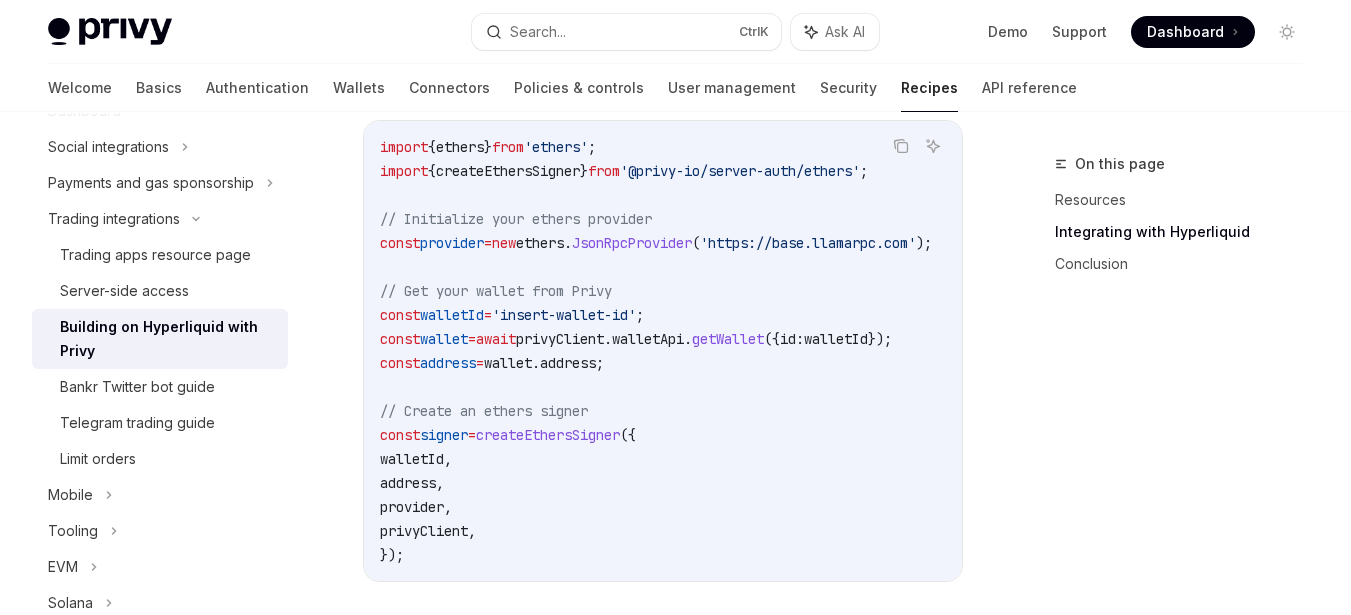 scroll, scrollTop: 1800, scrollLeft: 0, axis: vertical 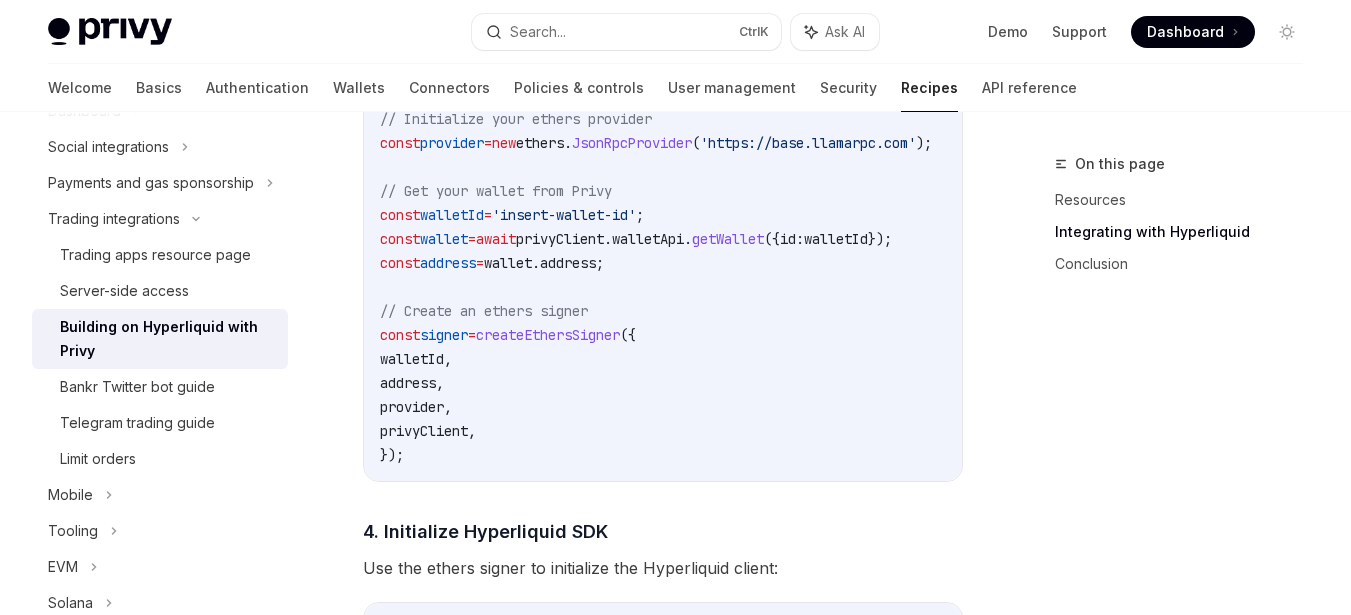 click on "import  {  ethers  }  from  'ethers' ;
import  {  createEthersSigner  }  from  '@privy-io/server-auth/ethers' ;
// Initialize your ethers provider
const  provider  =  new  ethers . JsonRpcProvider ( 'https://base.llamarpc.com' );
// Get your wallet from Privy
const  walletId  =  '[WALLET_ID]' ;
const  wallet  =  await  privyClient . walletApi . getWallet ({ id:  walletId });
const  address  =  wallet . address ;
// Create an ethers signer
const  signer  =  createEthersSigner ({
walletId ,
address ,
provider ,
privyClient ,
});" at bounding box center [680, 251] 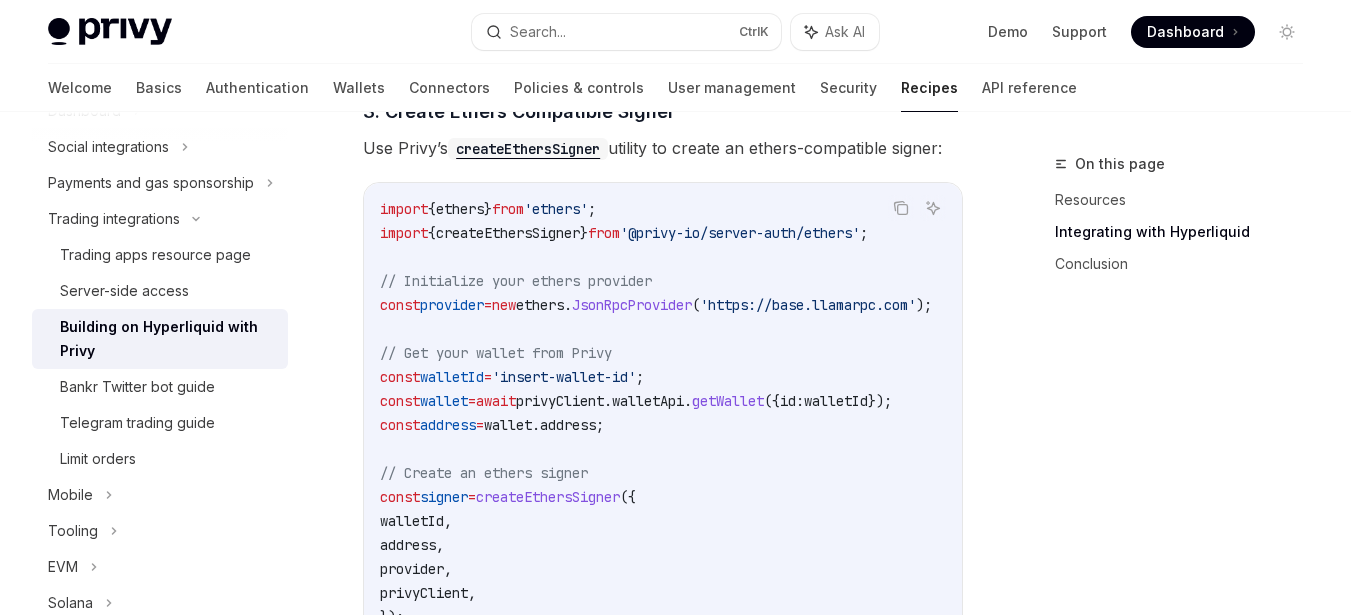 scroll, scrollTop: 1600, scrollLeft: 0, axis: vertical 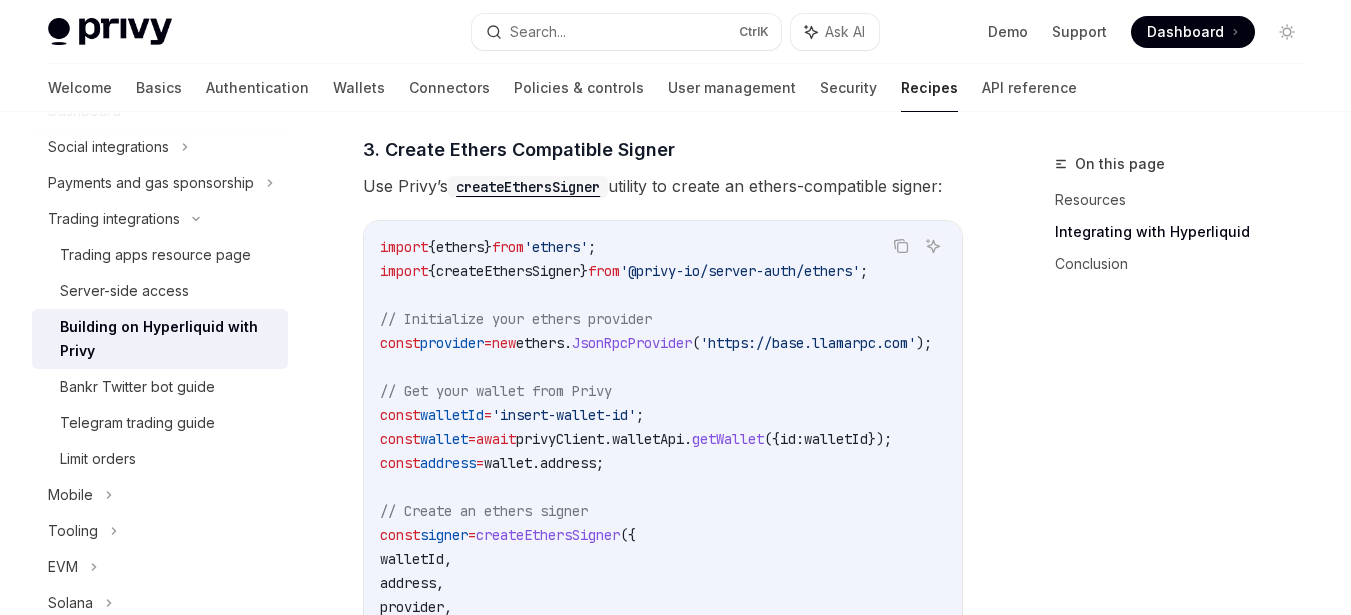 click on "Use Privy’s  createEthersSigner  utility to create an ethers-compatible signer:" at bounding box center [663, 186] 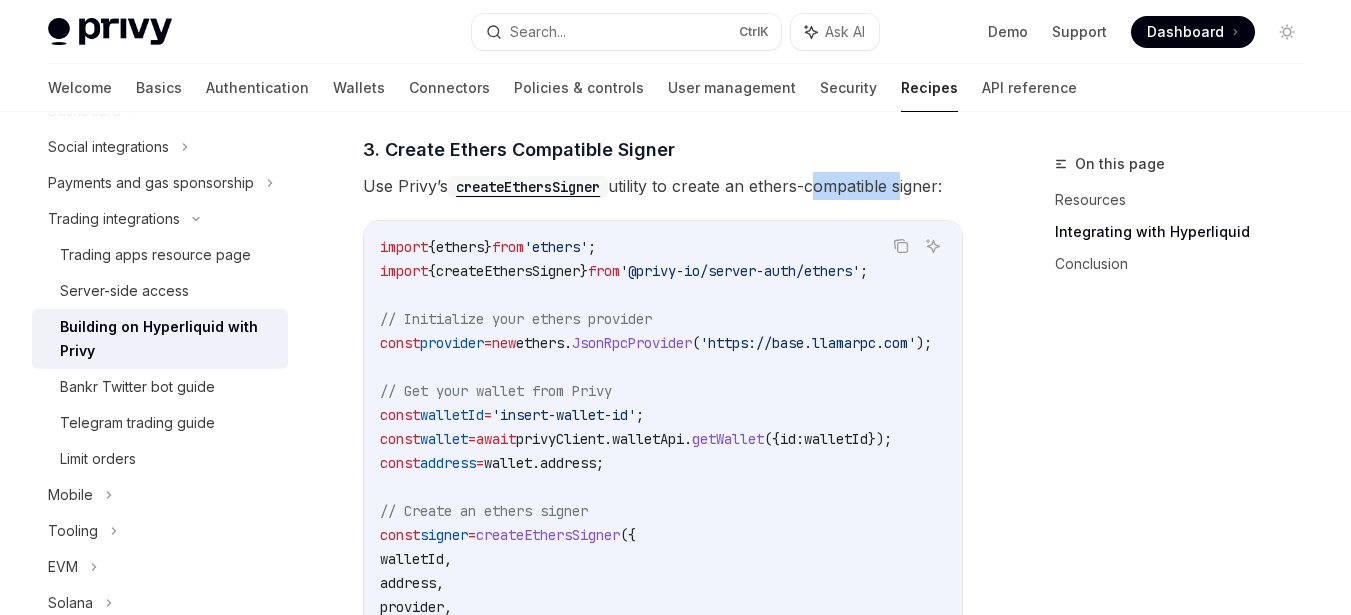 click on "Use Privy’s  createEthersSigner  utility to create an ethers-compatible signer:" at bounding box center (663, 186) 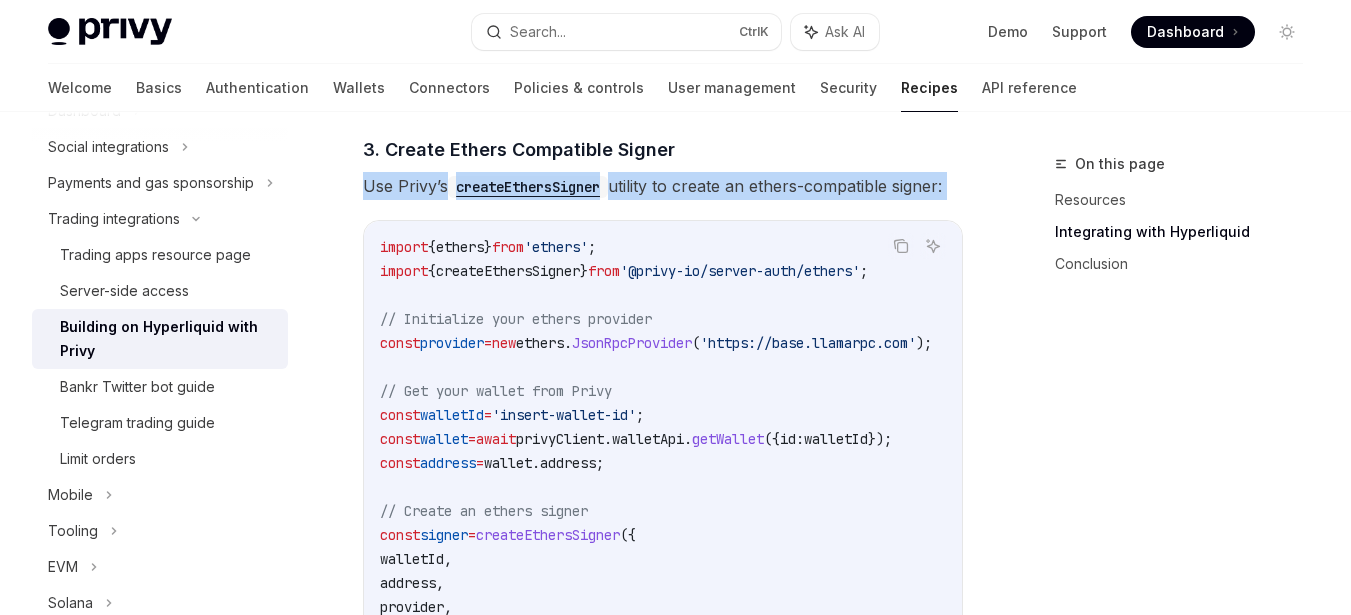click on "Use Privy’s  createEthersSigner  utility to create an ethers-compatible signer:" at bounding box center (663, 186) 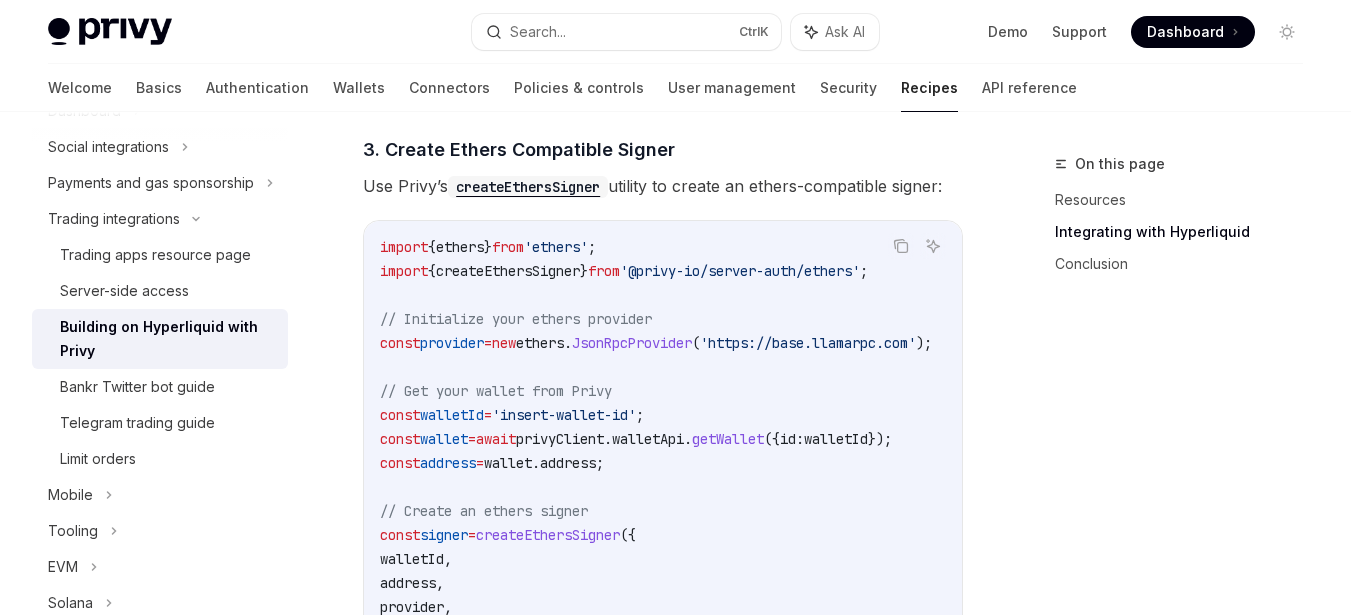 click on "import  {  ethers  }  from  'ethers' ;
import  {  createEthersSigner  }  from  '@privy-io/server-auth/ethers' ;
// Initialize your ethers provider
const  provider  =  new  ethers . JsonRpcProvider ( 'https://base.llamarpc.com' );
// Get your wallet from Privy
const  walletId  =  '[WALLET_ID]' ;
const  wallet  =  await  privyClient . walletApi . getWallet ({ id:  walletId });
const  address  =  wallet . address ;
// Create an ethers signer
const  signer  =  createEthersSigner ({
walletId ,
address ,
provider ,
privyClient ,
});" at bounding box center (663, 451) 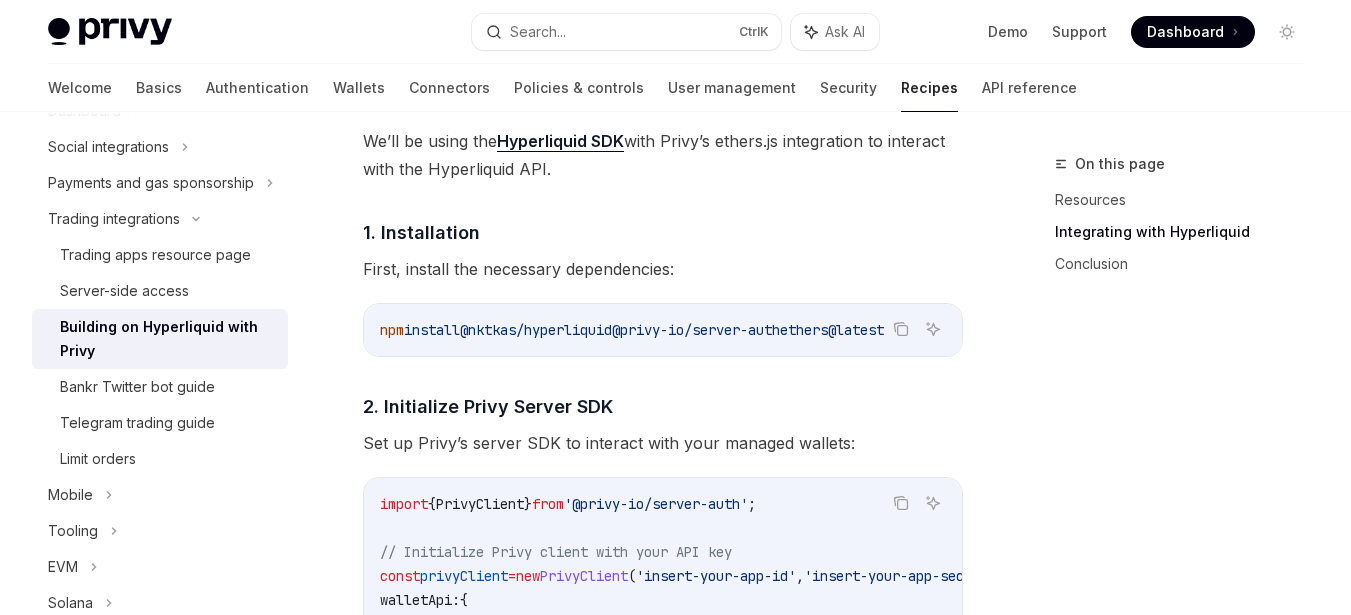 scroll, scrollTop: 1000, scrollLeft: 0, axis: vertical 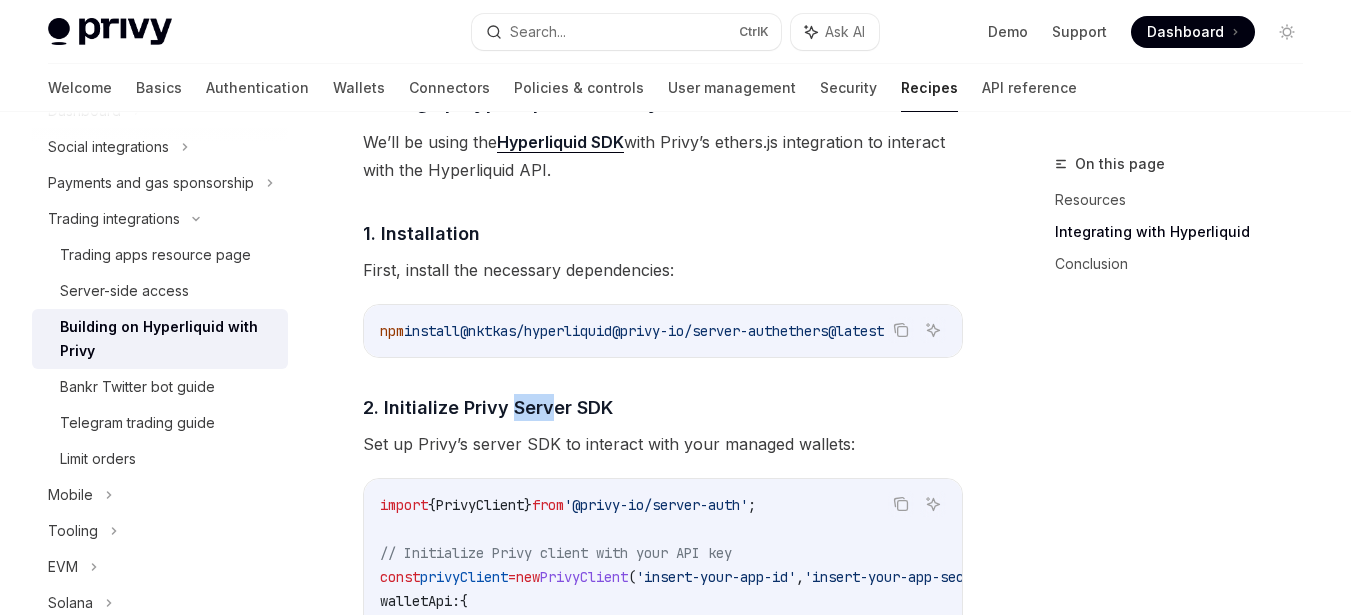 drag, startPoint x: 509, startPoint y: 367, endPoint x: 592, endPoint y: 363, distance: 83.09633 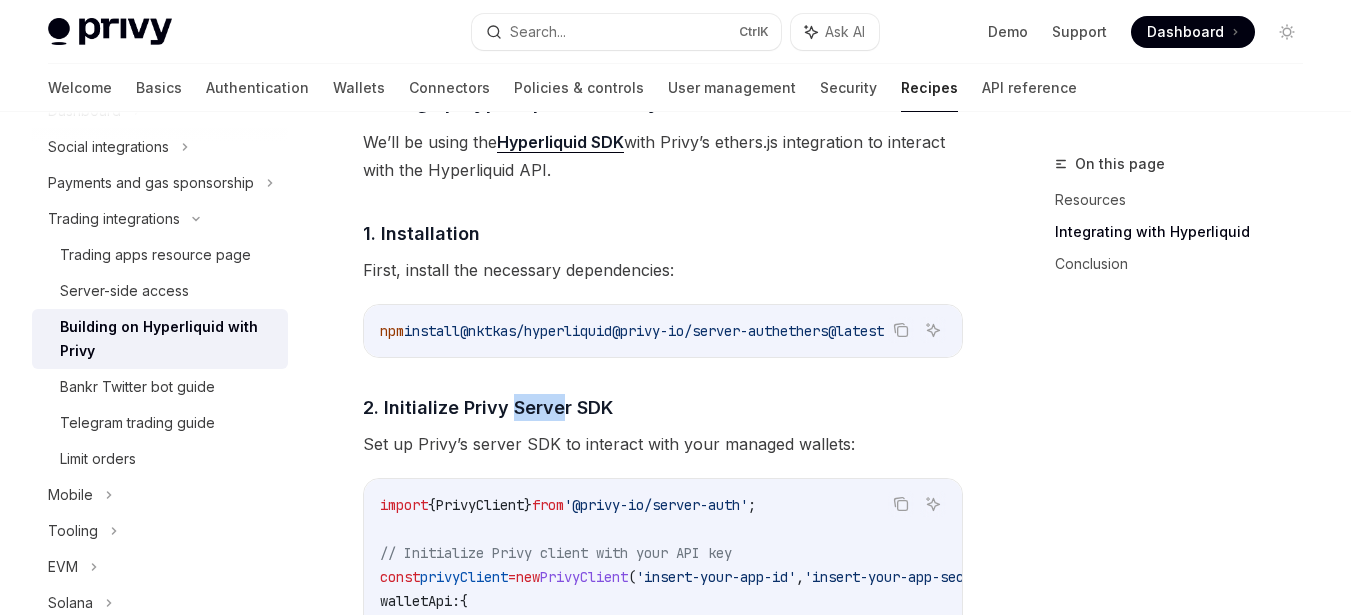 scroll, scrollTop: 0, scrollLeft: 29, axis: horizontal 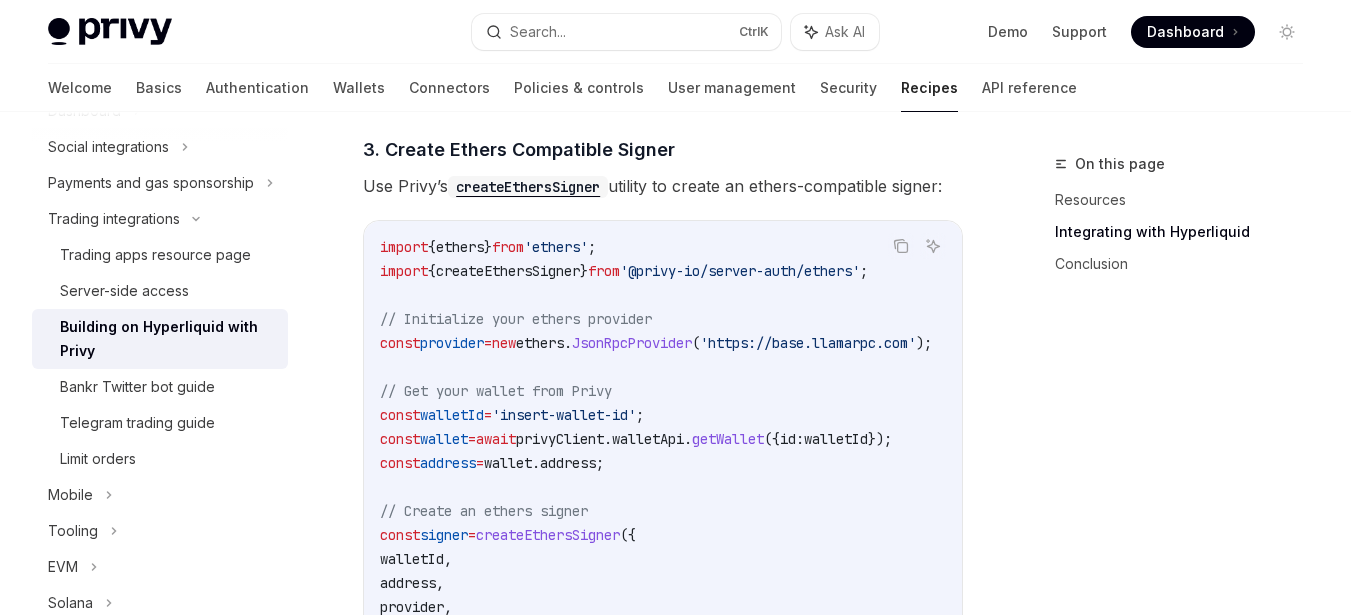 click on "privyClient" at bounding box center (560, 439) 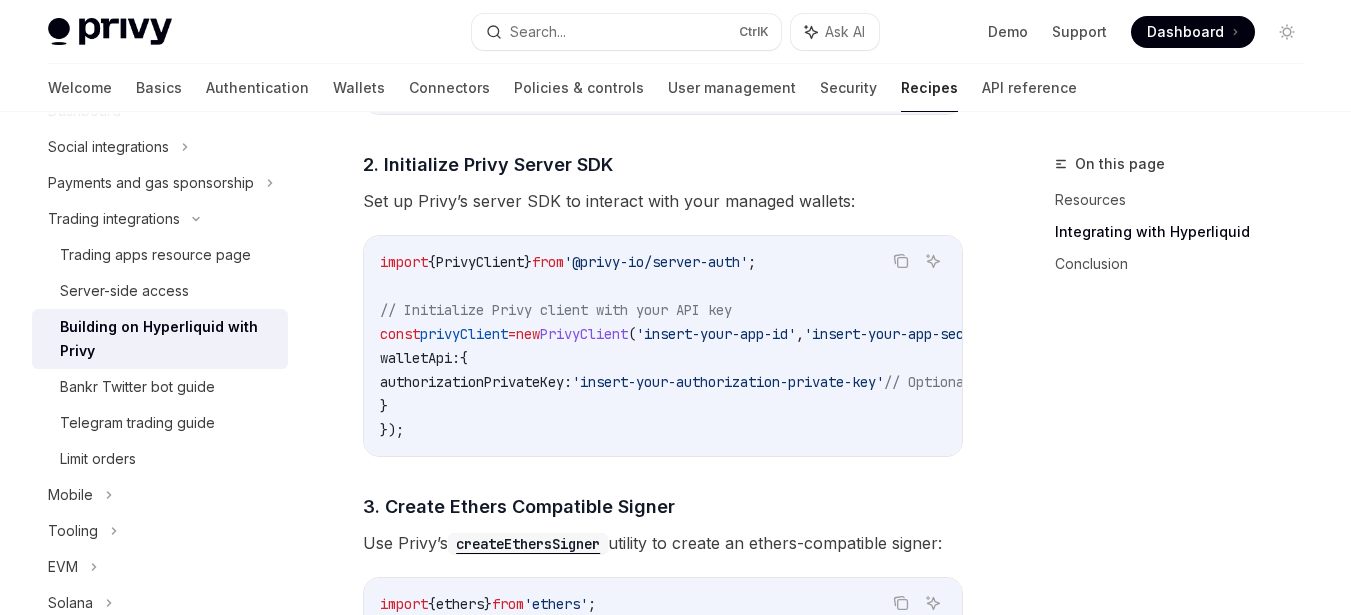 scroll, scrollTop: 1200, scrollLeft: 0, axis: vertical 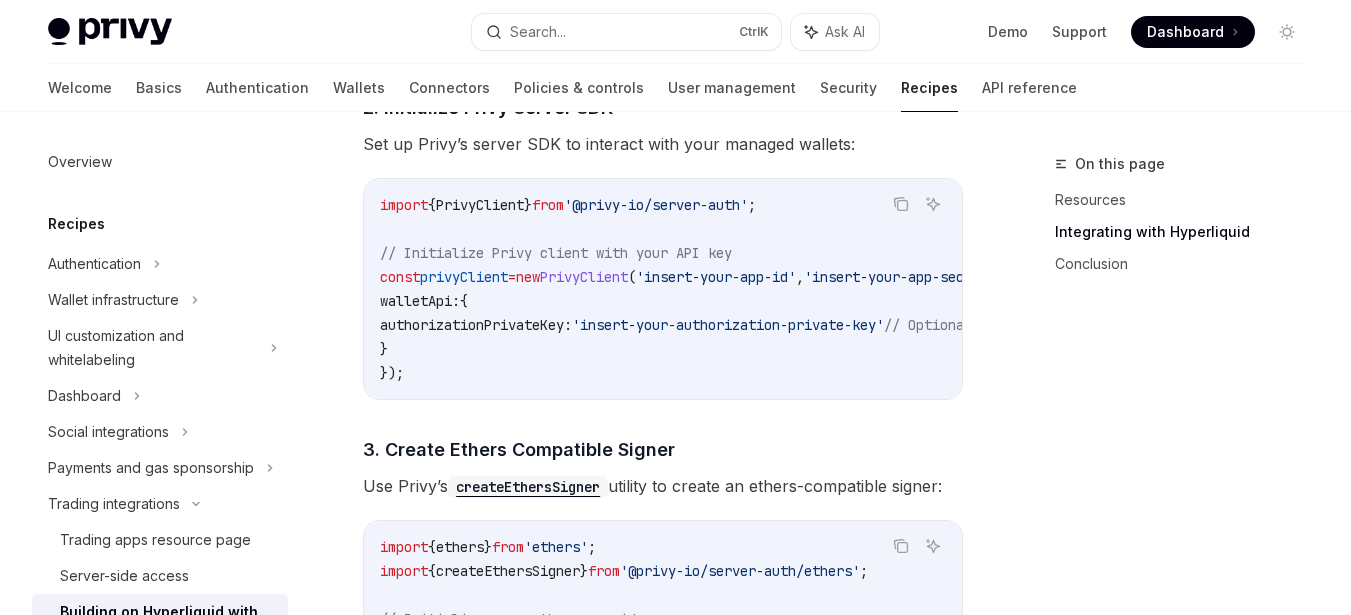 type on "*" 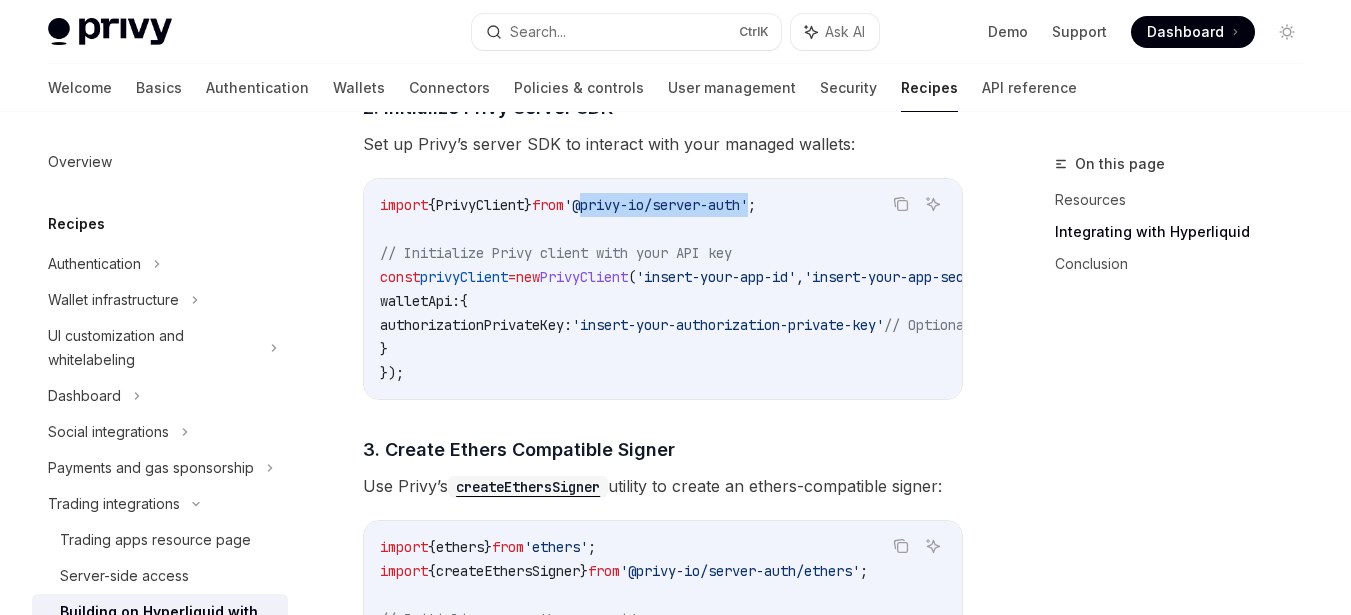 drag, startPoint x: 625, startPoint y: 217, endPoint x: 802, endPoint y: 218, distance: 177.00282 